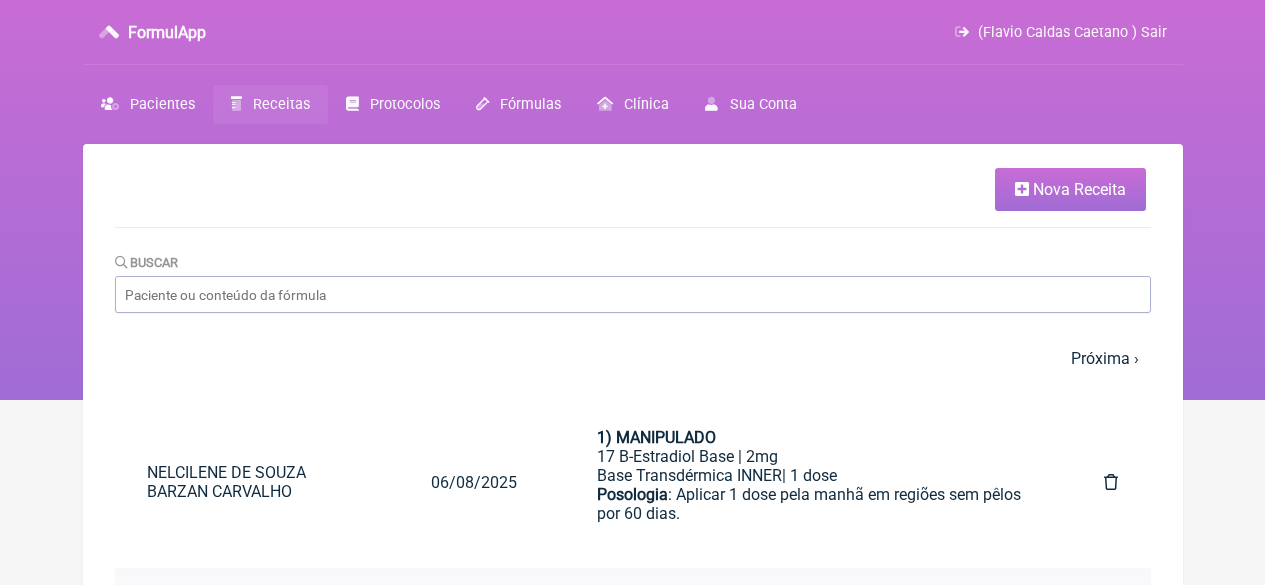 scroll, scrollTop: 0, scrollLeft: 0, axis: both 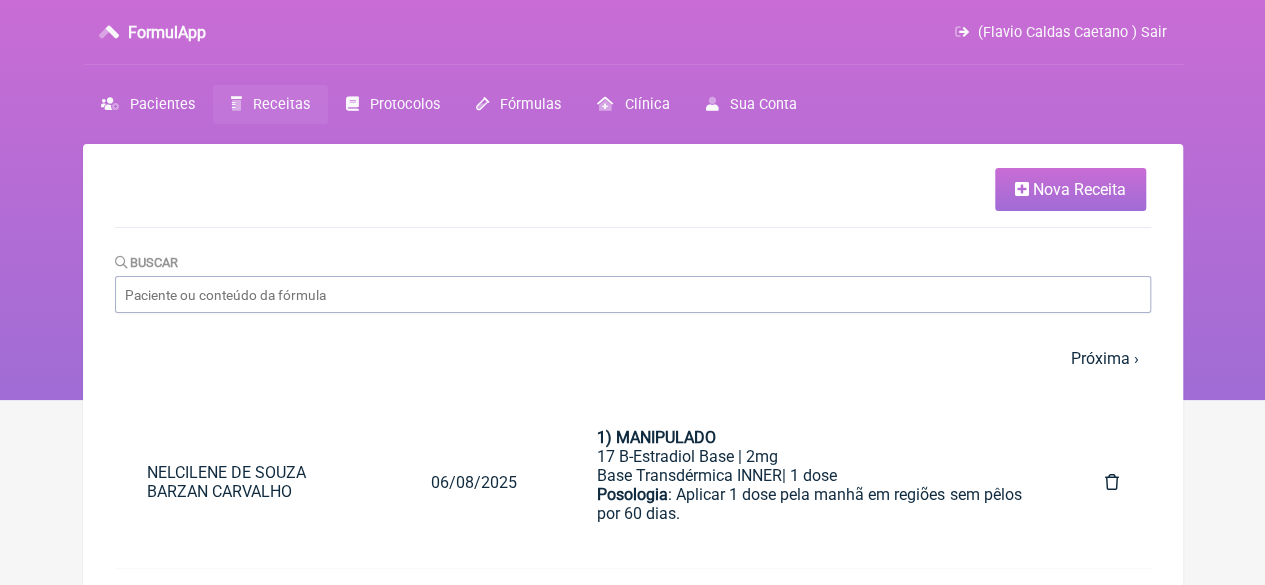 click on "Nova Receita" at bounding box center (1079, 189) 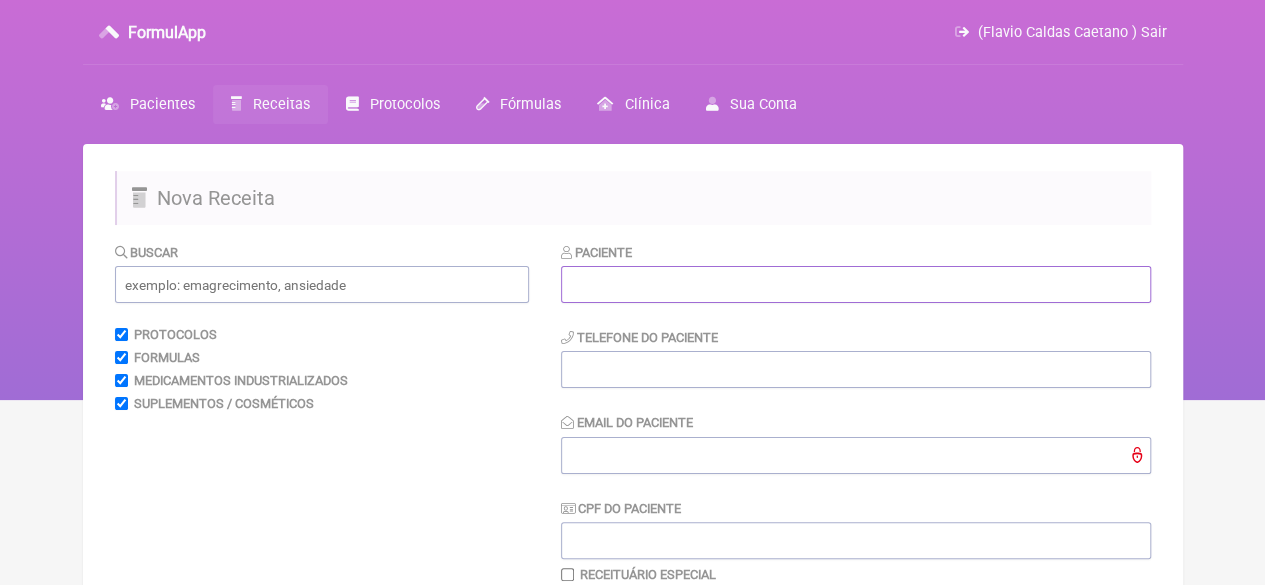 click at bounding box center [856, 284] 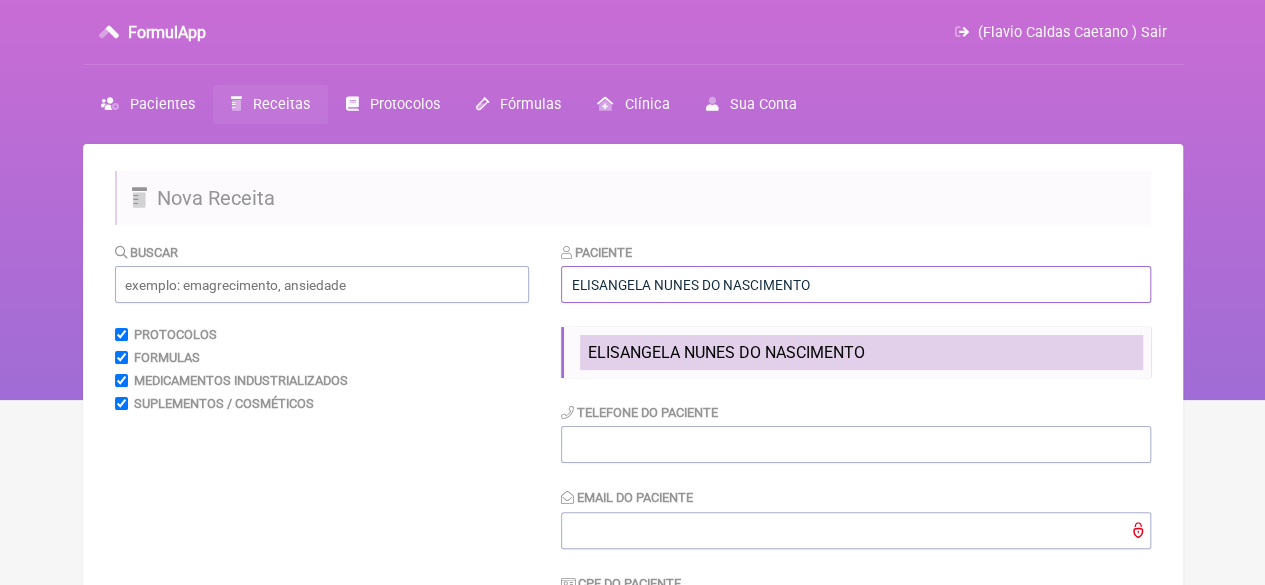 type on "ELISANGELA NUNES DO NASCIMENTO" 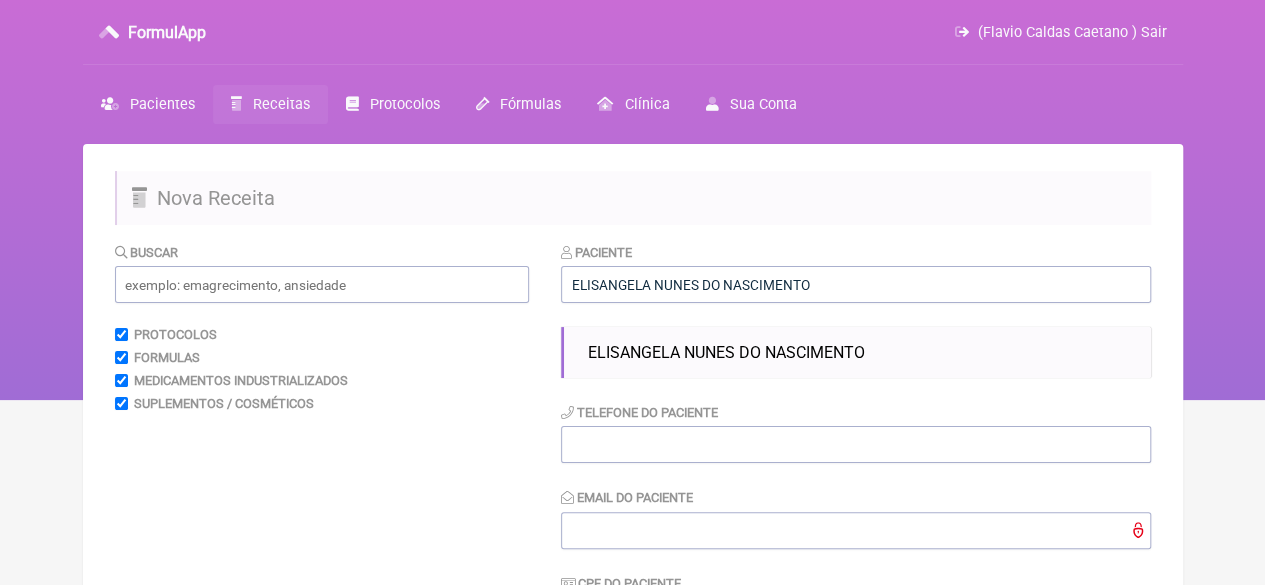 click on "ELISANGELA NUNES DO NASCIMENTO" at bounding box center [726, 352] 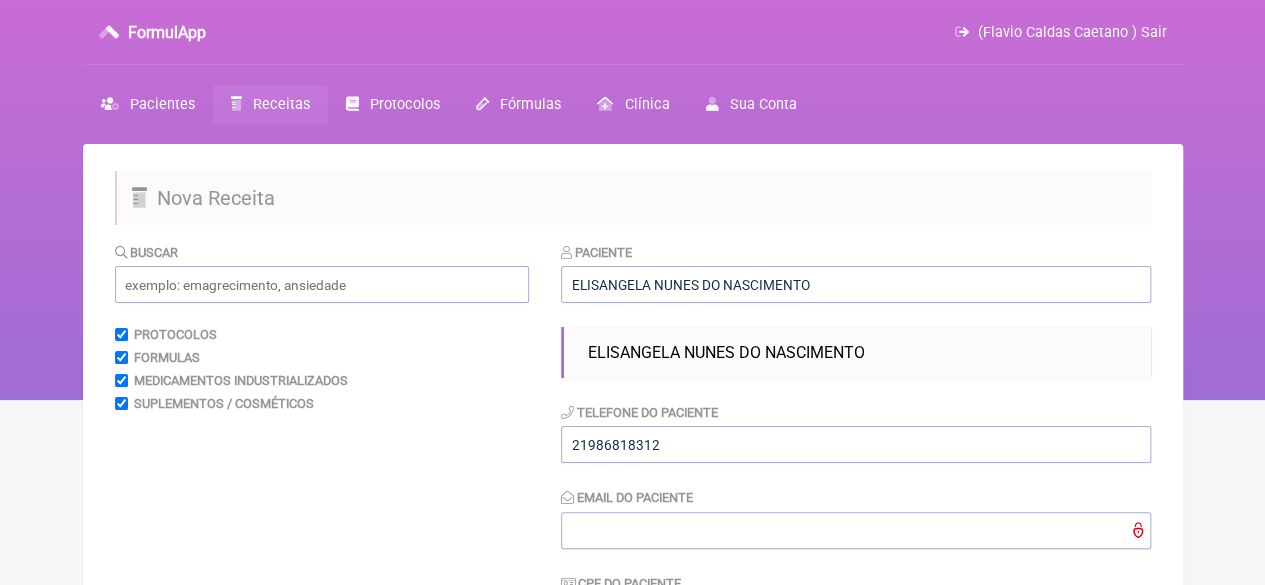 type on "X@X" 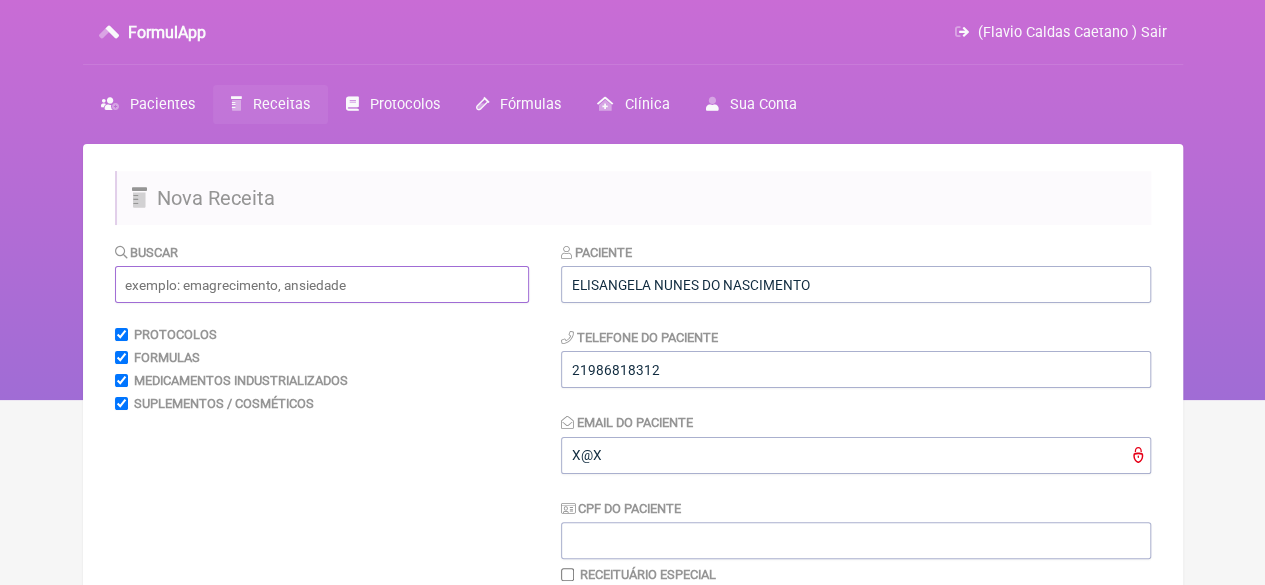 click at bounding box center [322, 284] 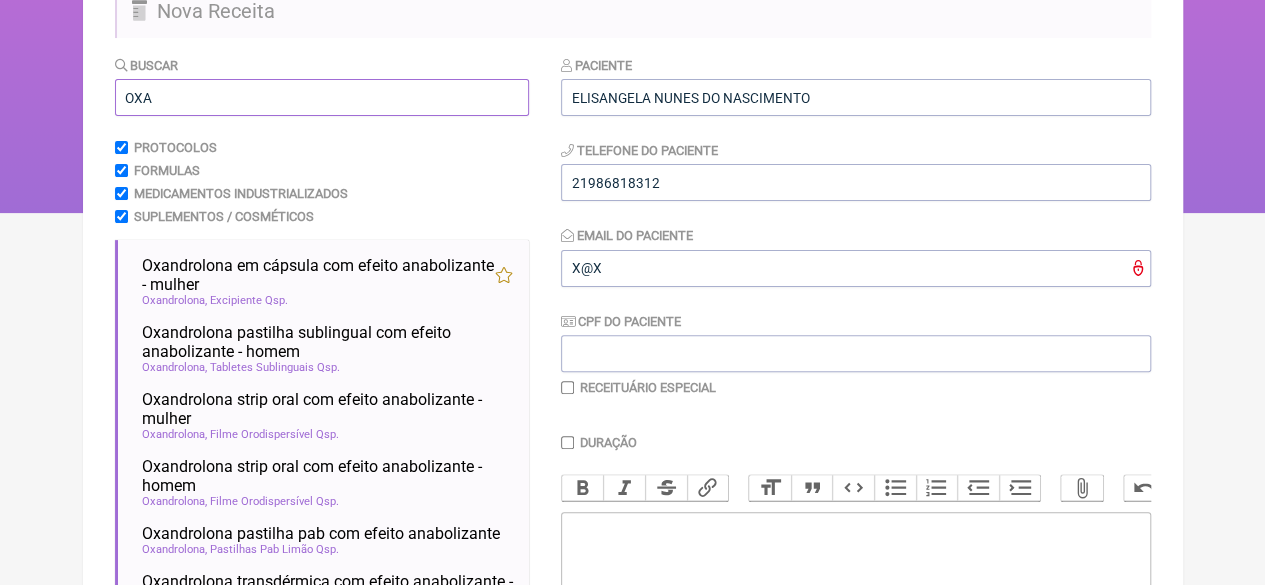 scroll, scrollTop: 200, scrollLeft: 0, axis: vertical 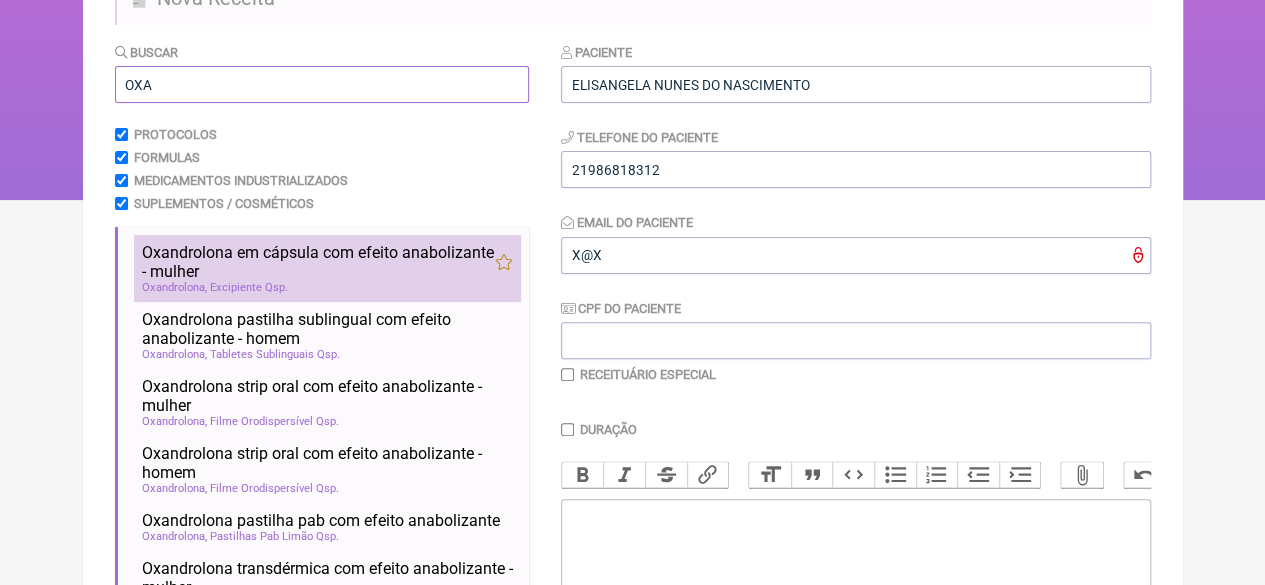 type on "OXA" 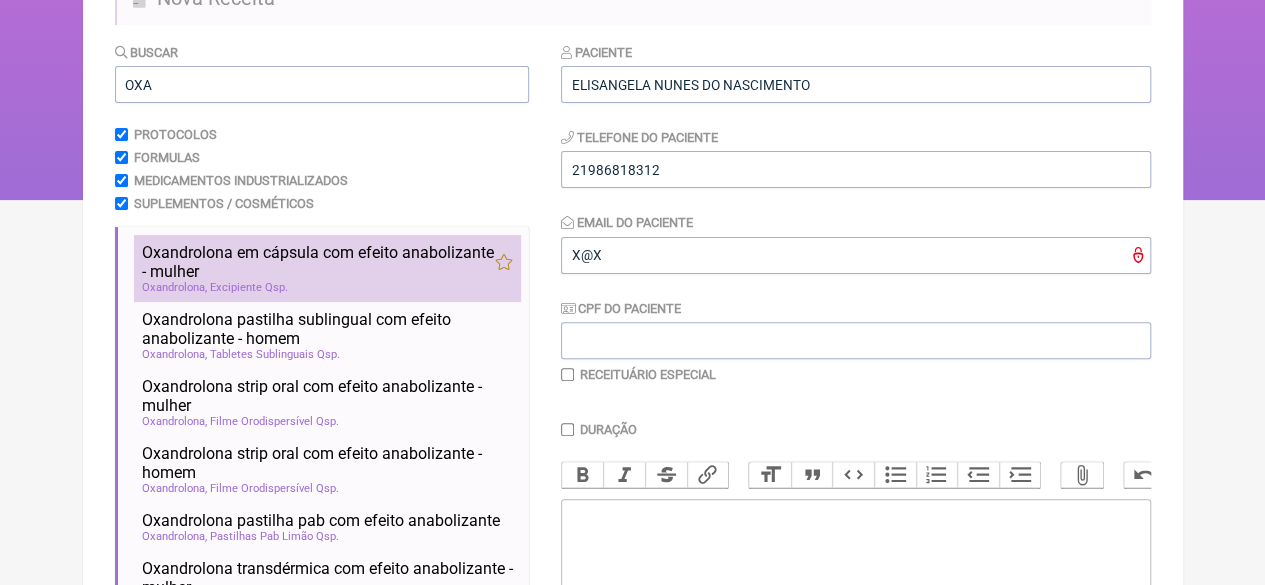 click on "Oxandrolona em cápsula com efeito anabolizante - mulher" at bounding box center [318, 262] 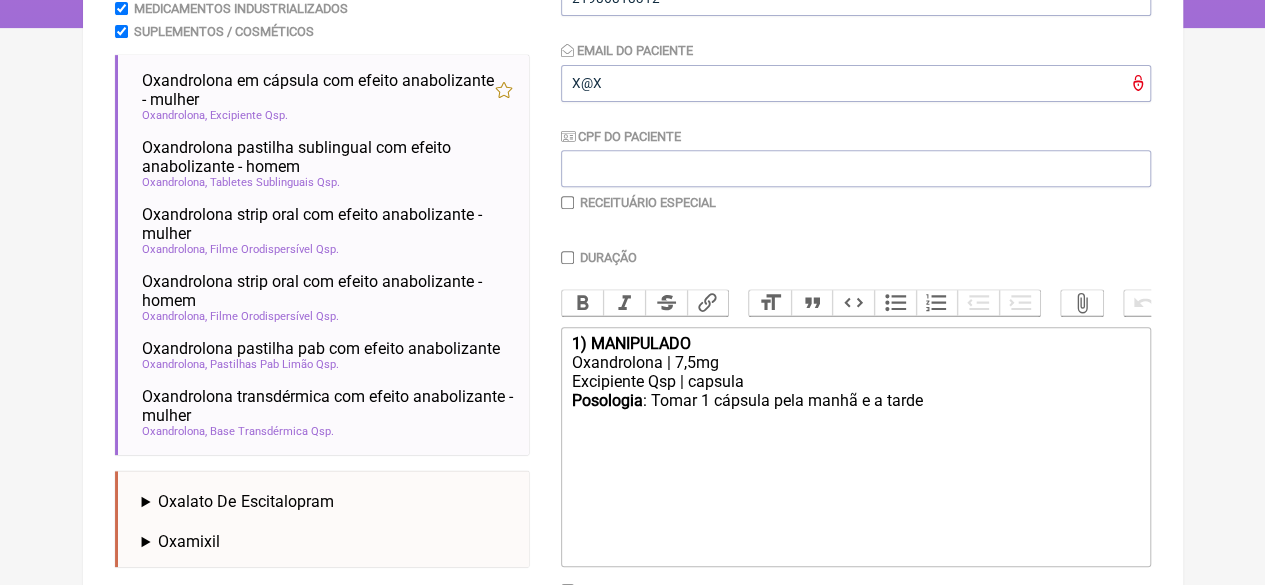 scroll, scrollTop: 400, scrollLeft: 0, axis: vertical 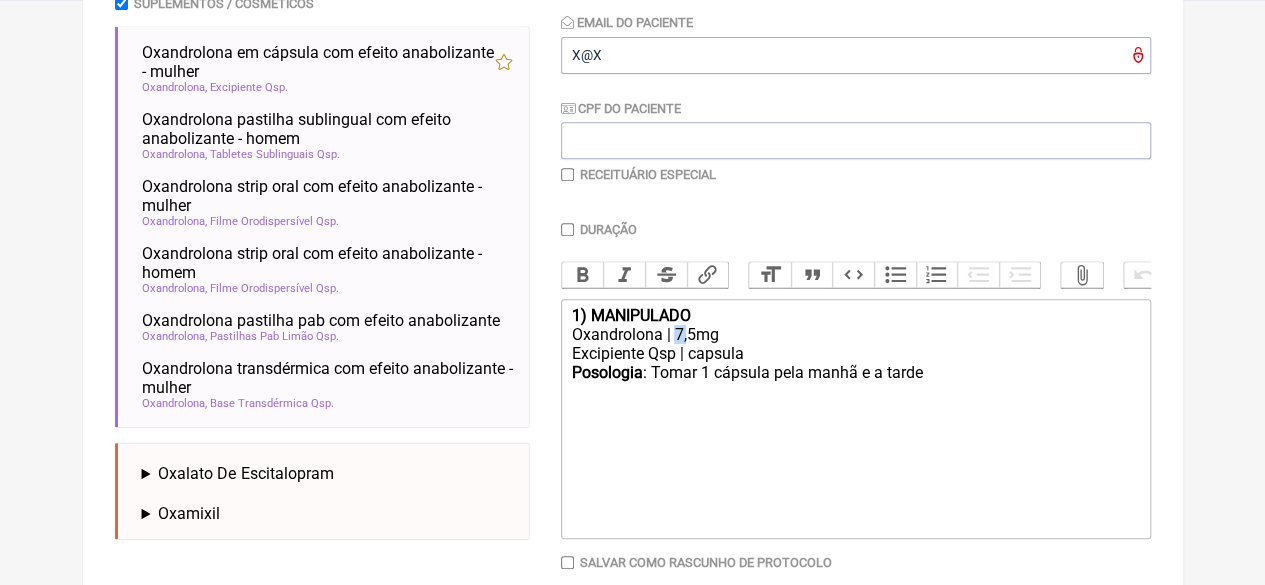 drag, startPoint x: 684, startPoint y: 351, endPoint x: 673, endPoint y: 351, distance: 11 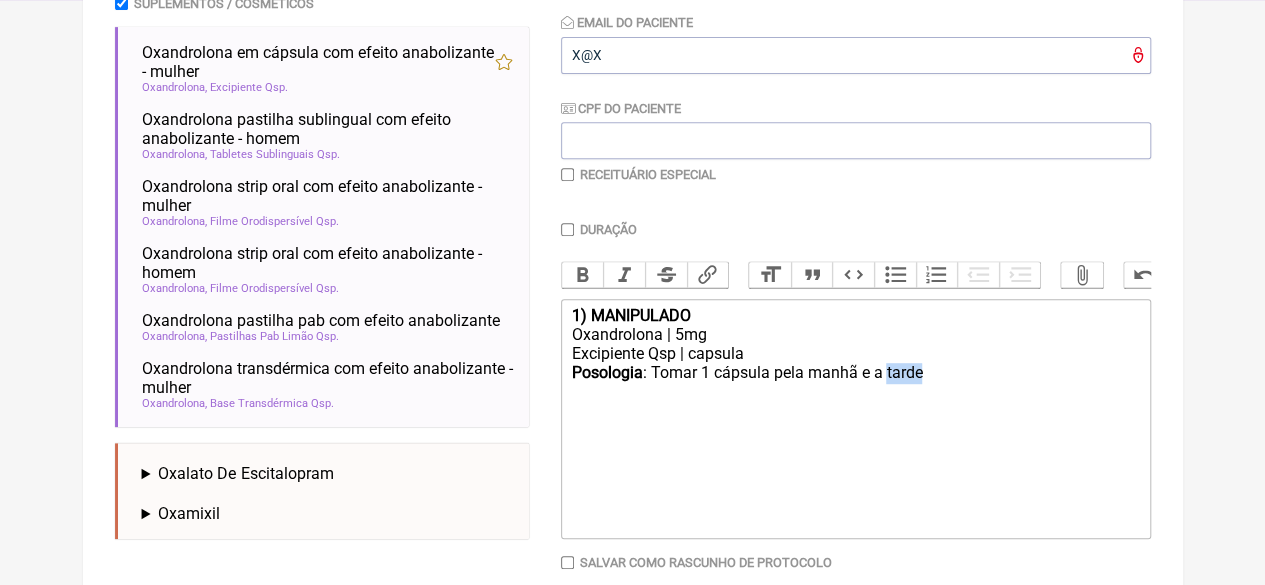 drag, startPoint x: 920, startPoint y: 391, endPoint x: 924, endPoint y: 426, distance: 35.22783 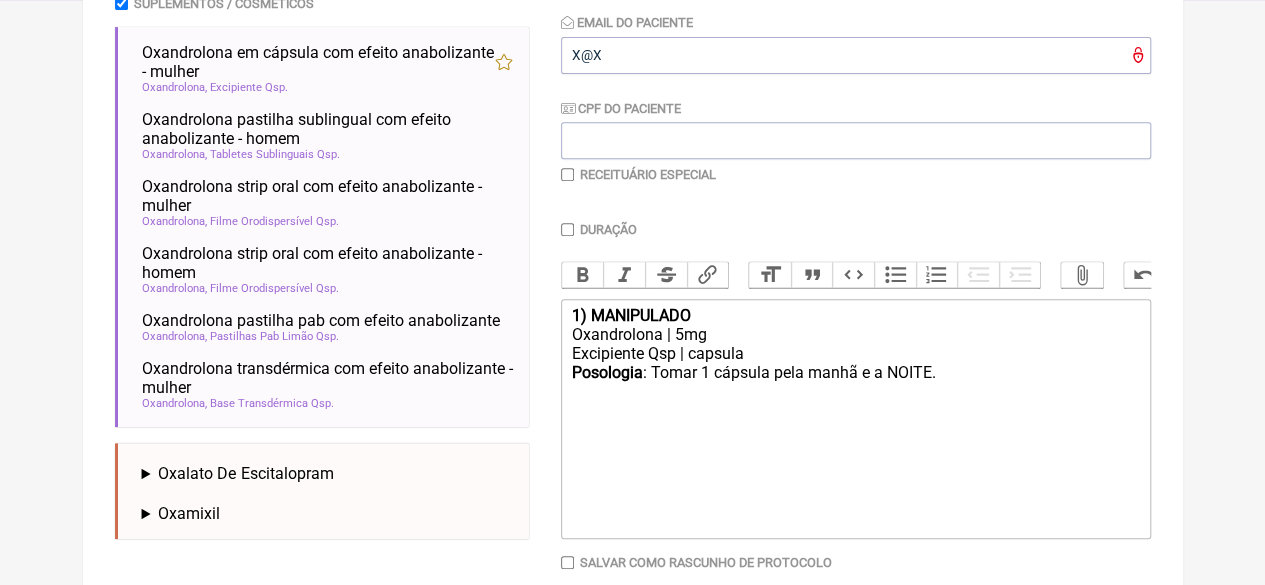 type on "<div><strong>1) MANIPULADO</strong></div><div>Oxandrolona | 5mg</div><div>Excipiente Qsp | capsula</div><div><strong>Posologia</strong>: Tomar 1 cápsula pela manhã e a NOITE.&nbsp; ㅤ<br><br></div>" 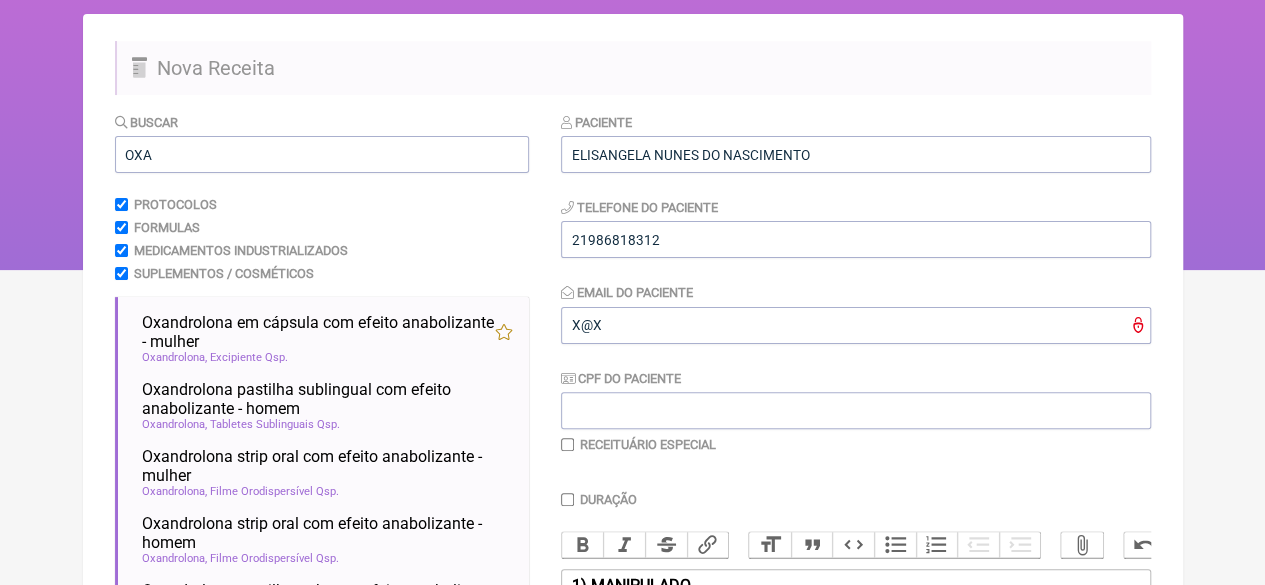 scroll, scrollTop: 100, scrollLeft: 0, axis: vertical 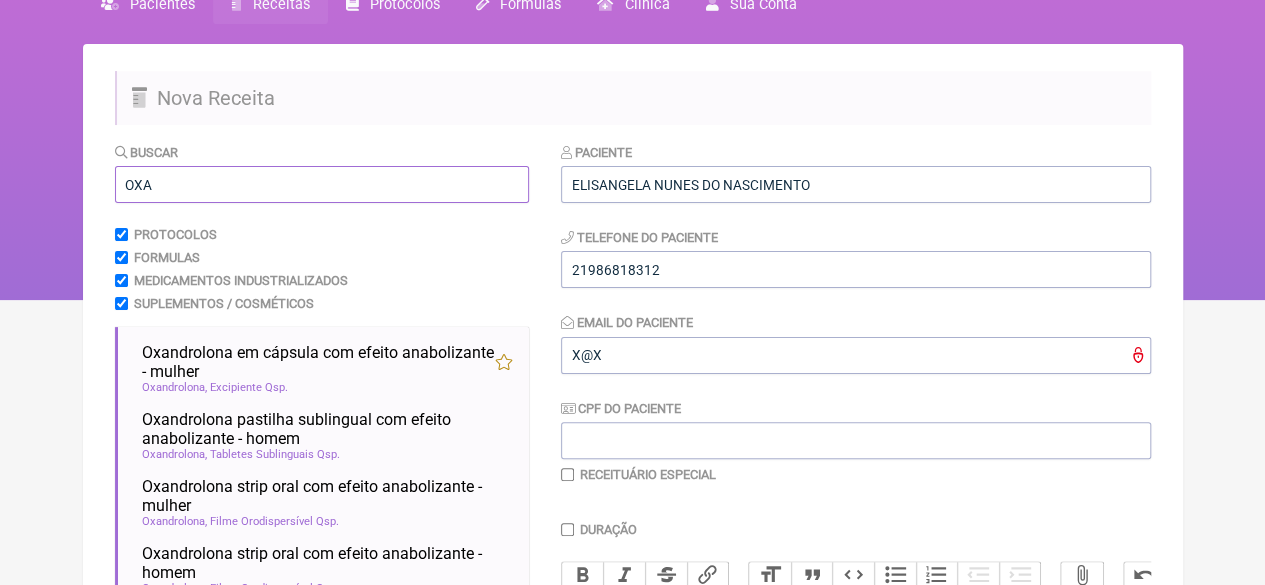 drag, startPoint x: 122, startPoint y: 191, endPoint x: 78, endPoint y: 194, distance: 44.102154 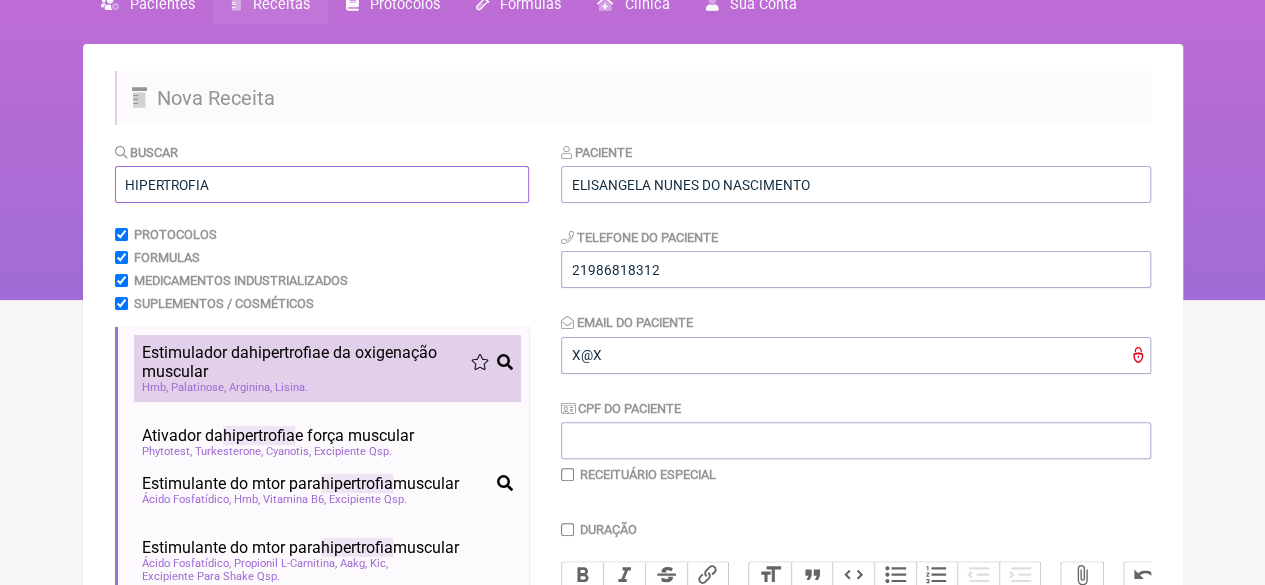 type on "HIPERTROFIA" 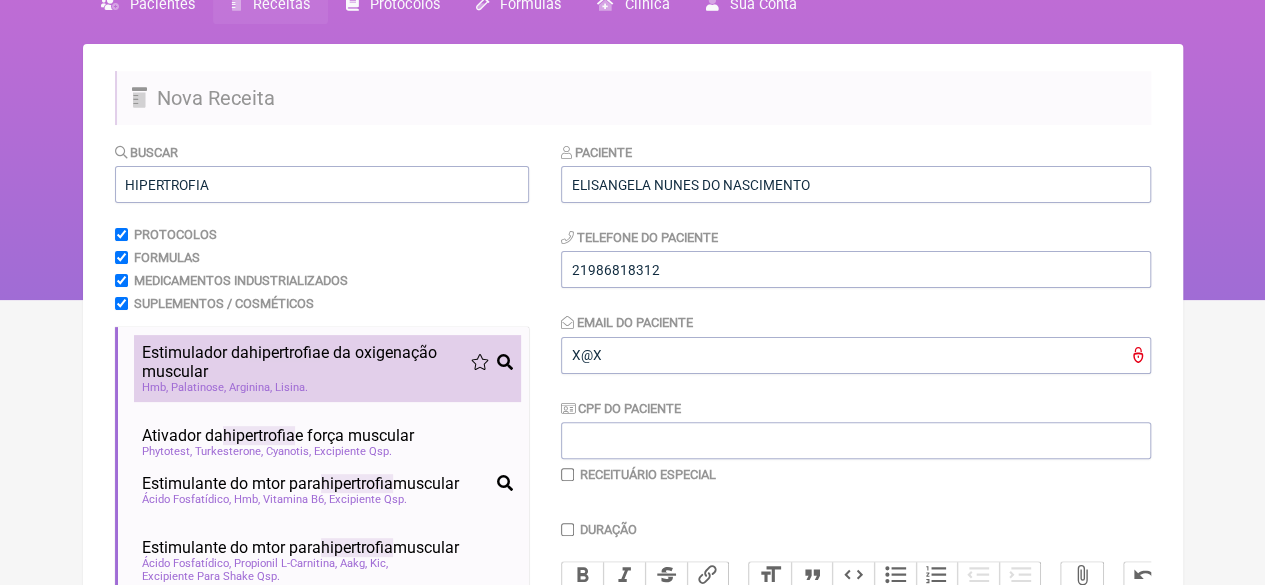 click on "hipertrofia" at bounding box center [285, 352] 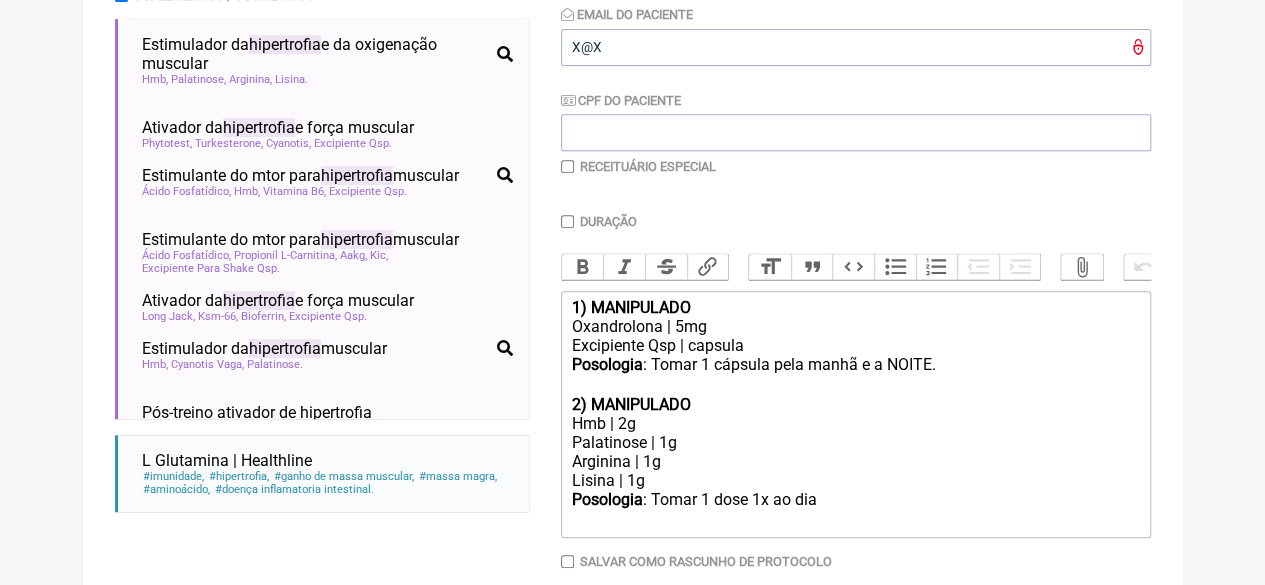 scroll, scrollTop: 521, scrollLeft: 0, axis: vertical 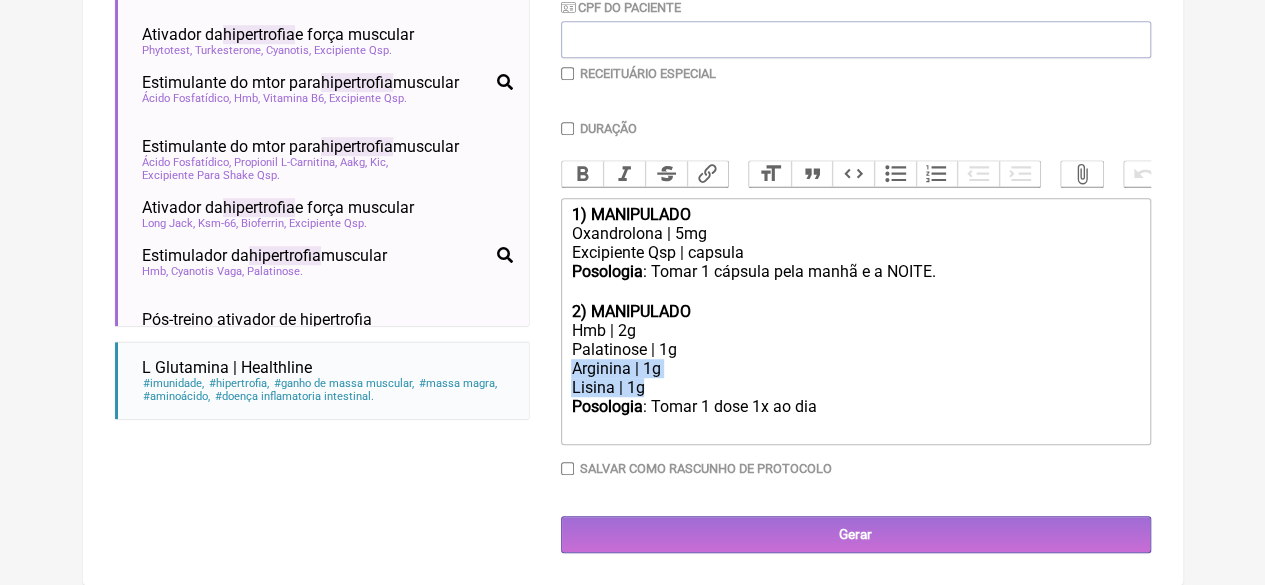 drag, startPoint x: 664, startPoint y: 387, endPoint x: 549, endPoint y: 367, distance: 116.72617 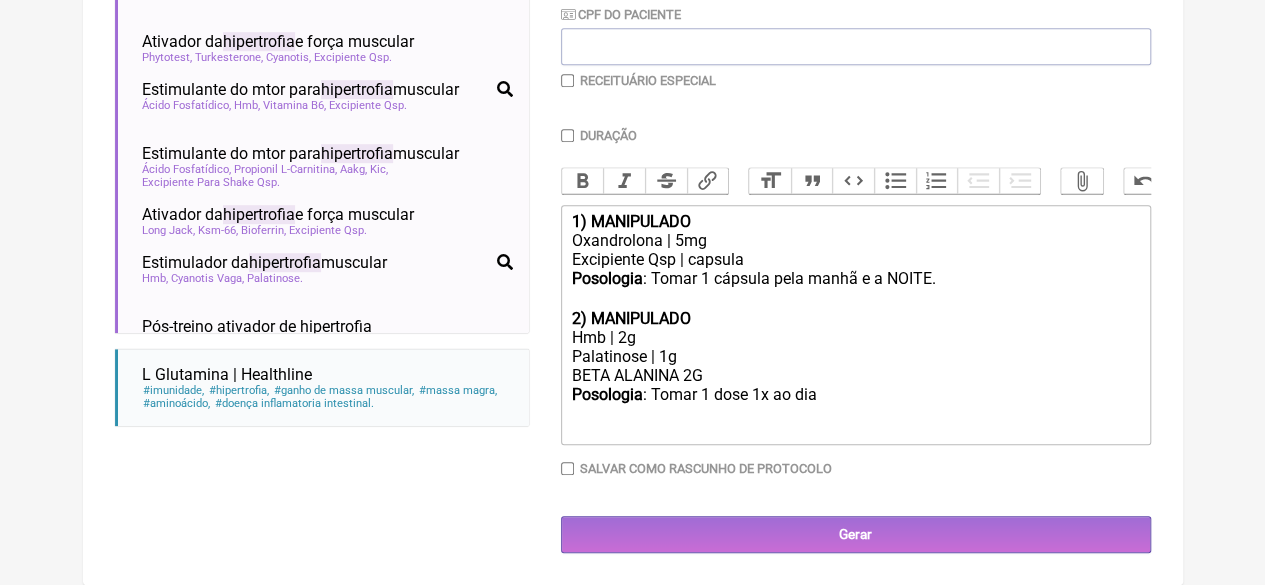 scroll, scrollTop: 521, scrollLeft: 0, axis: vertical 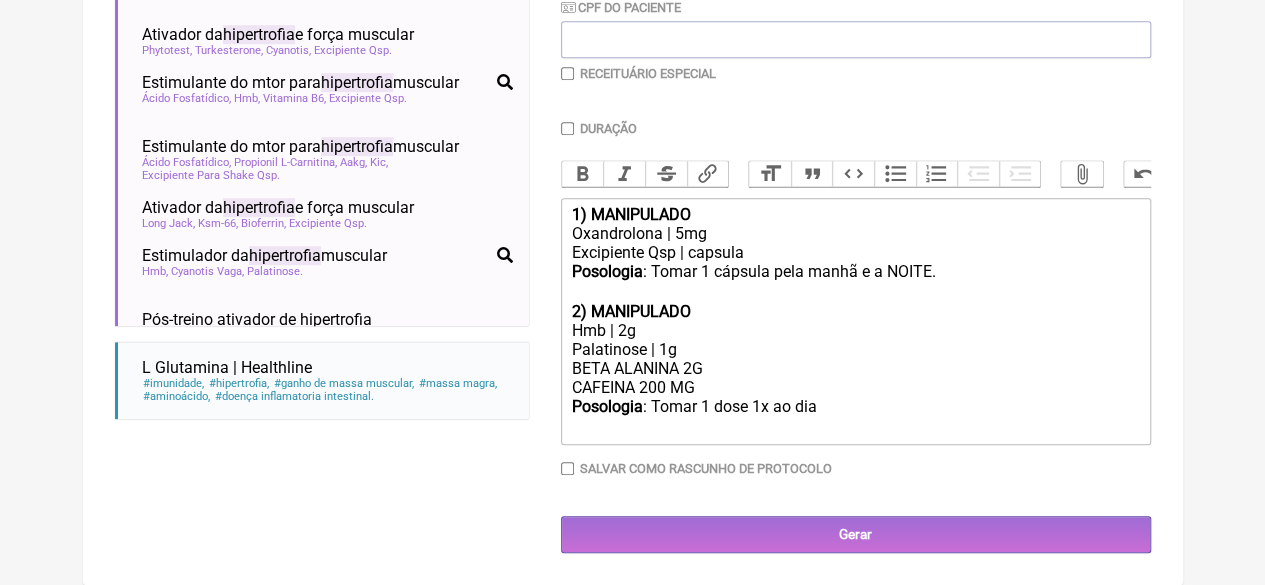 click on "Posologia : Tomar 1 dose 1x ao dia ㅤ" 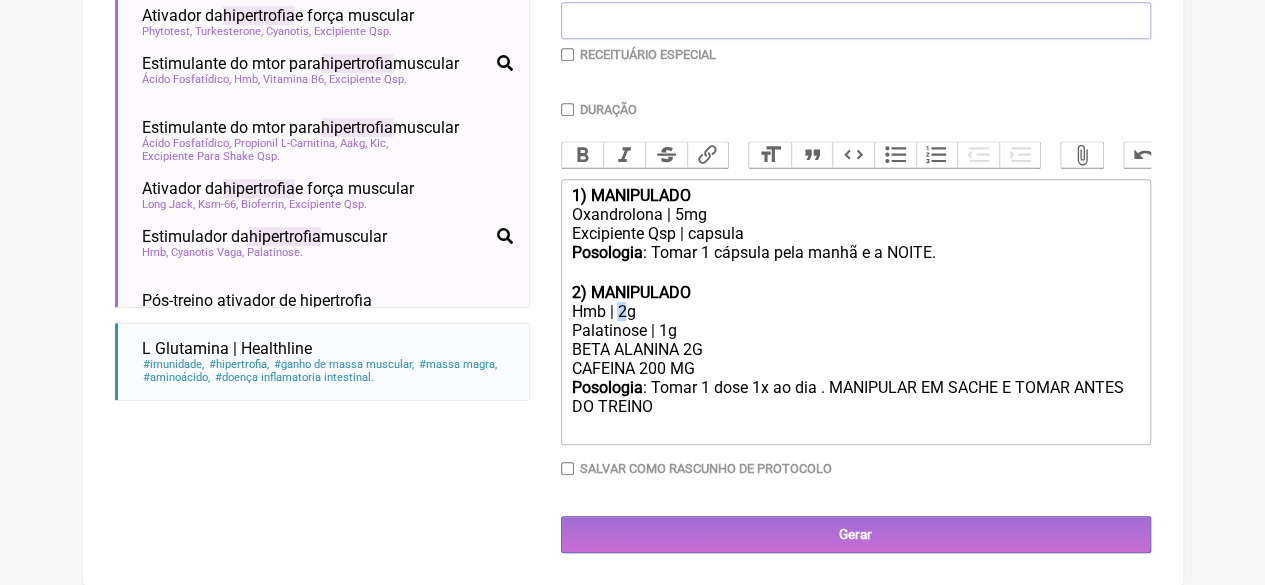 click on "Hmb | 2g" 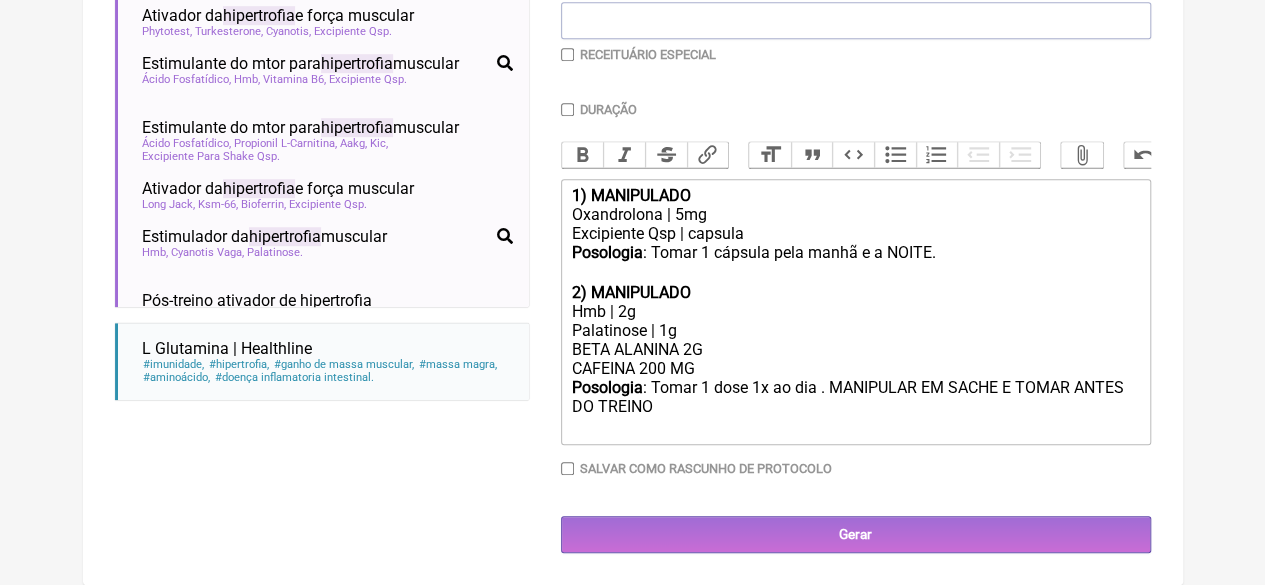 type on "<div><strong>1) MANIPULADO</strong></div><div>Oxandrolona | 5mg</div><div>Excipiente Qsp | capsula</div><div><strong>Posologia</strong>: Tomar 1 cápsula pela manhã e a NOITE.&nbsp; ㅤ<br><br></div><div><strong>2) MANIPULADO</strong></div><div>Hmb | 3g</div><div>Palatinose | 1g</div><div>BETA ALANINA 2G&nbsp;<br>CAFEINA 200 MG&nbsp;</div><div><strong>Posologia</strong>: Tomar 1 dose 1x ao dia . MANIPULAR EM SACHE E TOMAR ANTES DO TREINO ㅤ<br><br></div>" 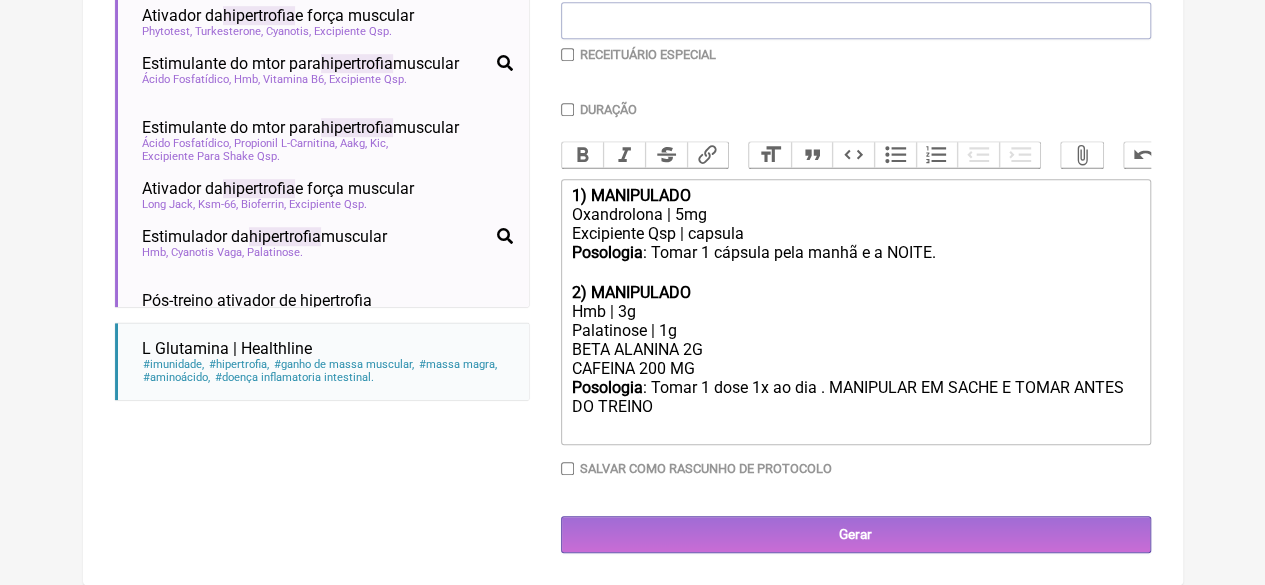 click at bounding box center (567, 54) 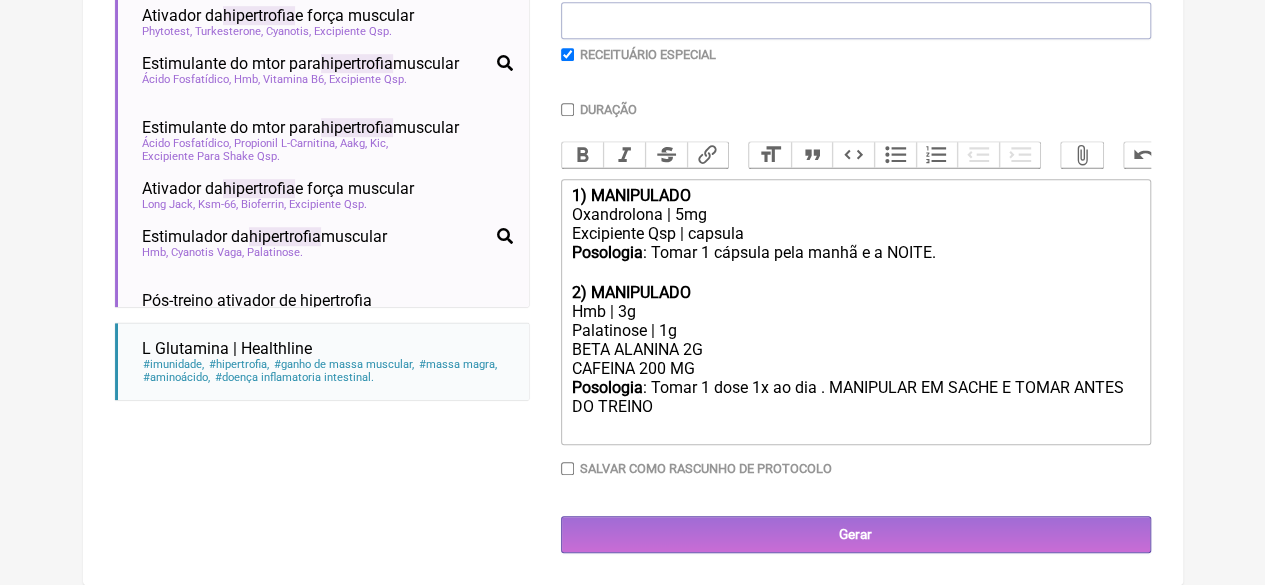 checkbox on "true" 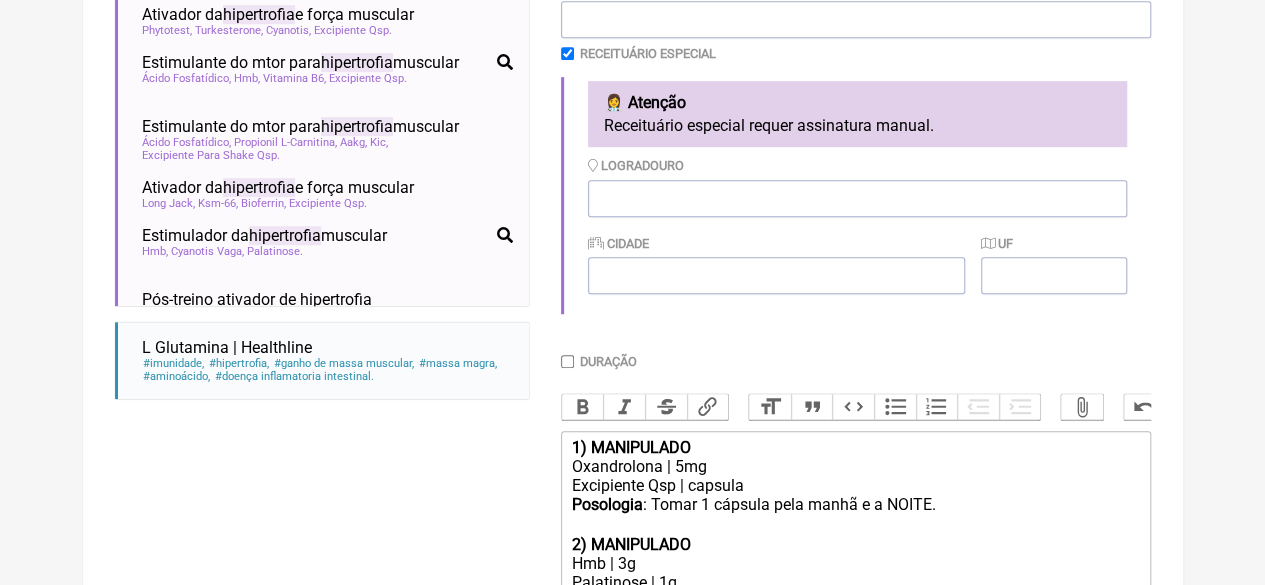 click on "Duração" at bounding box center [567, 361] 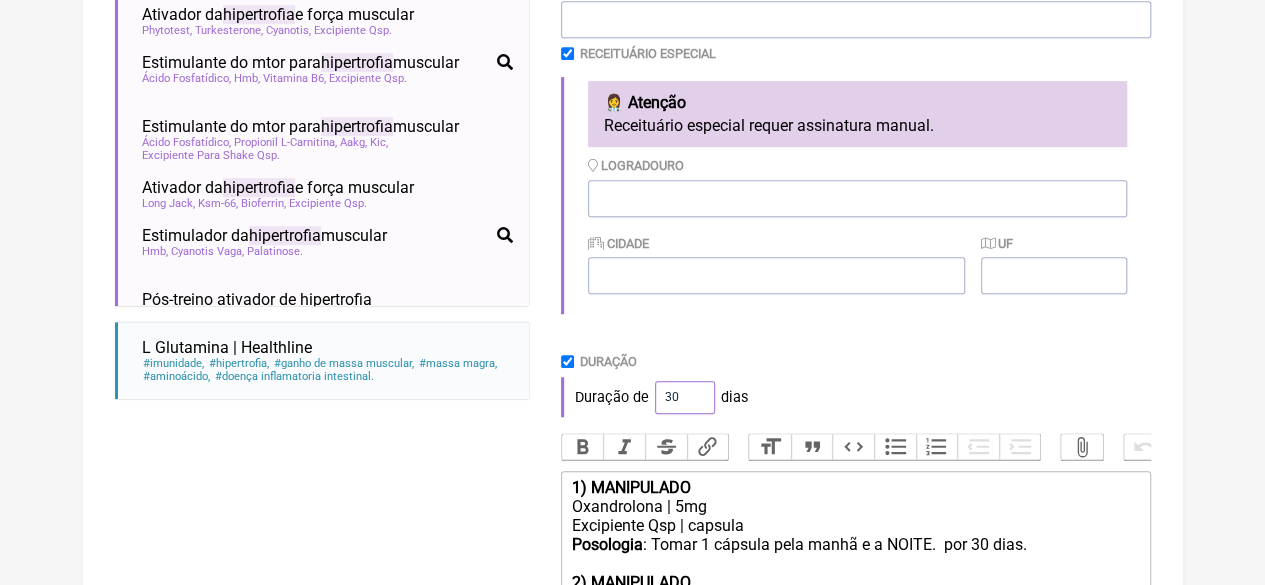 drag, startPoint x: 678, startPoint y: 401, endPoint x: 640, endPoint y: 403, distance: 38.052597 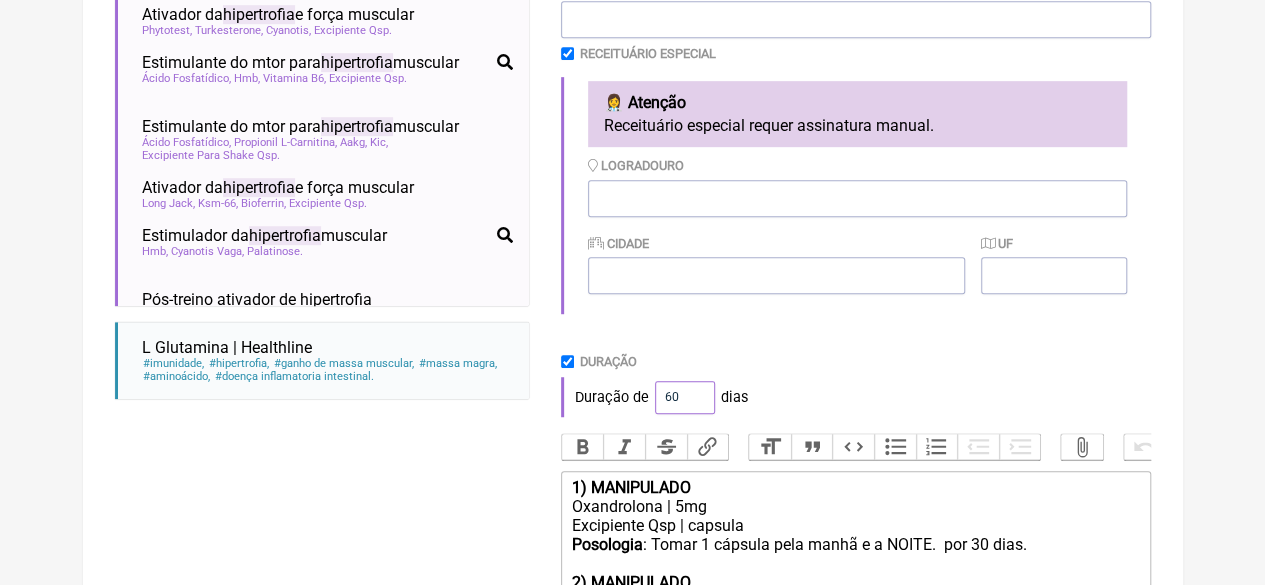 type on "60" 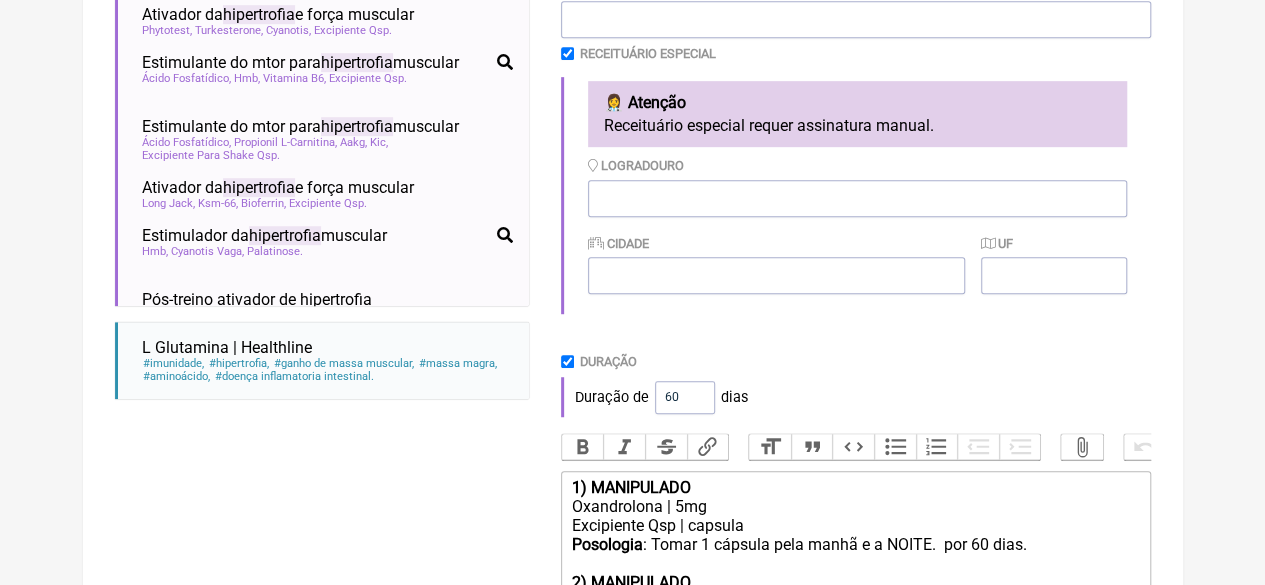 click on "Duração
Duração de
60
dias" at bounding box center (856, 385) 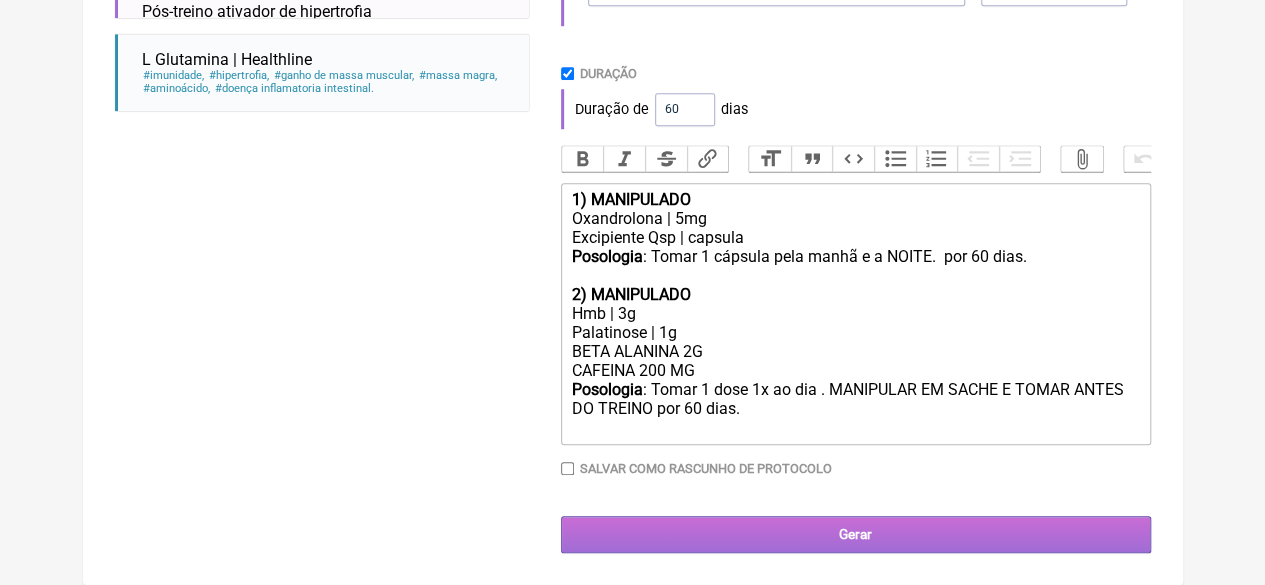 click on "Gerar" at bounding box center [856, 534] 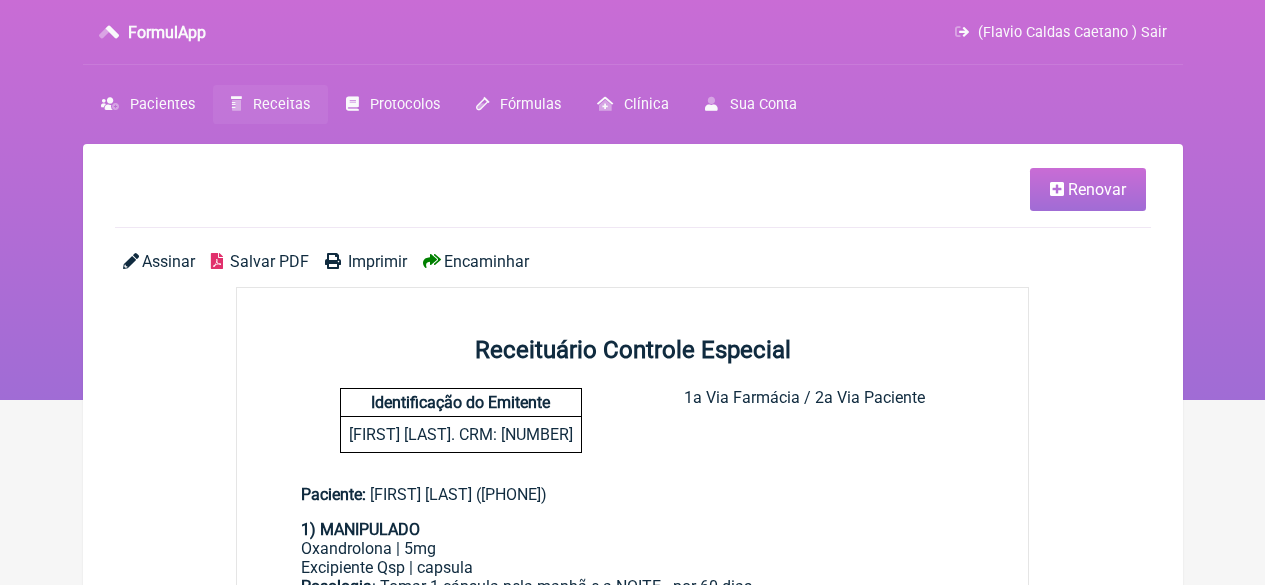scroll, scrollTop: 0, scrollLeft: 0, axis: both 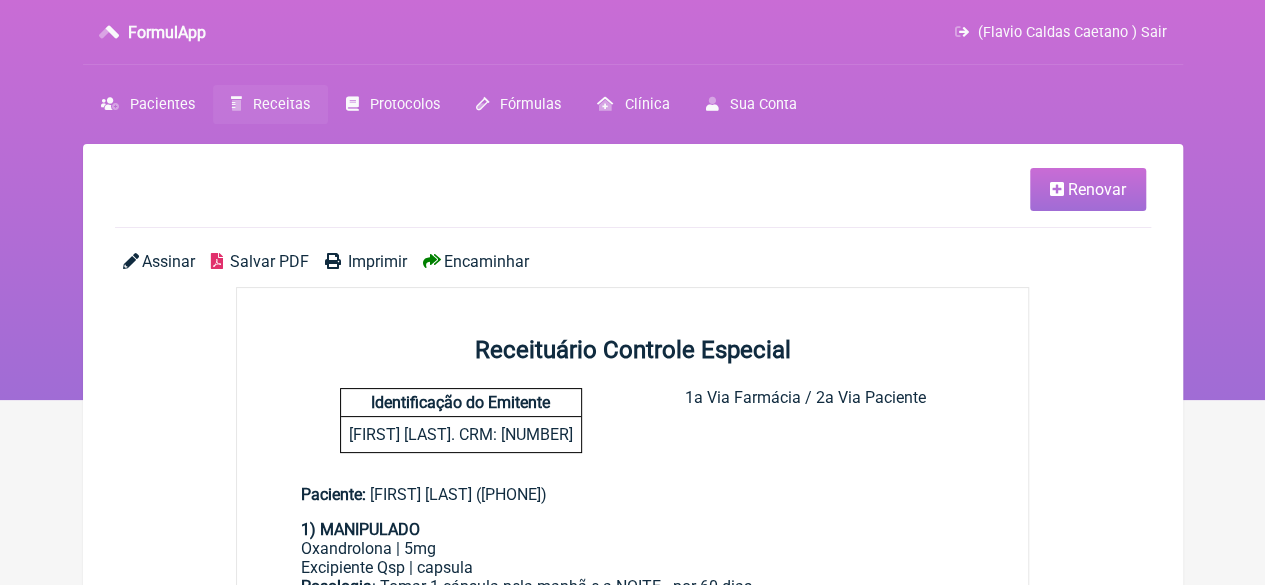 click on "Imprimir" at bounding box center [377, 261] 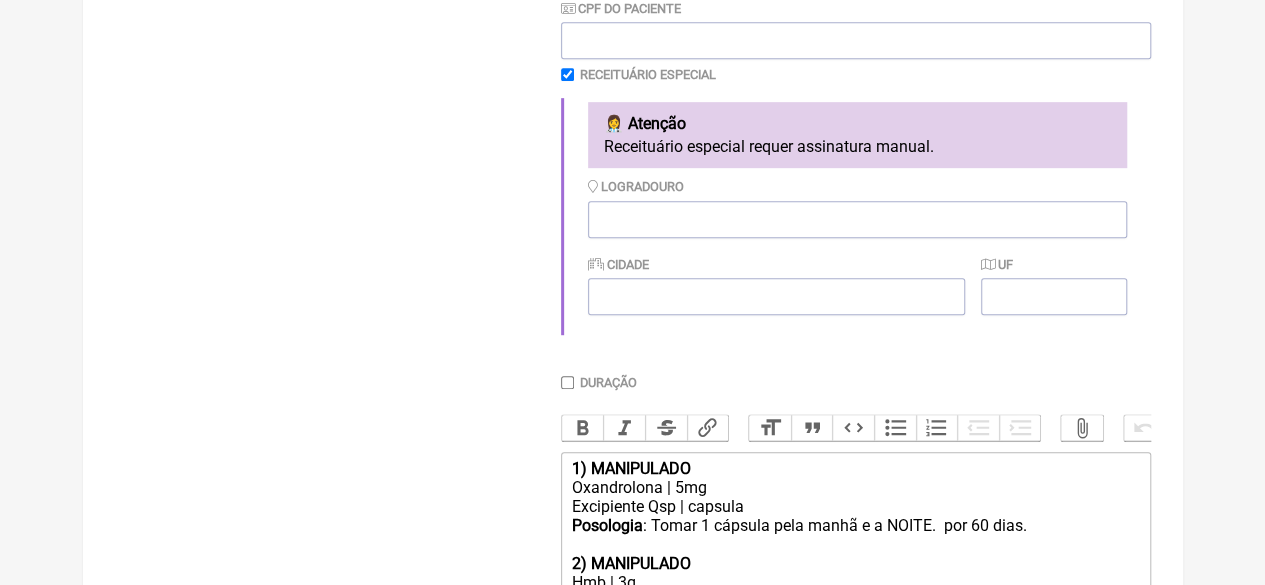 scroll, scrollTop: 792, scrollLeft: 0, axis: vertical 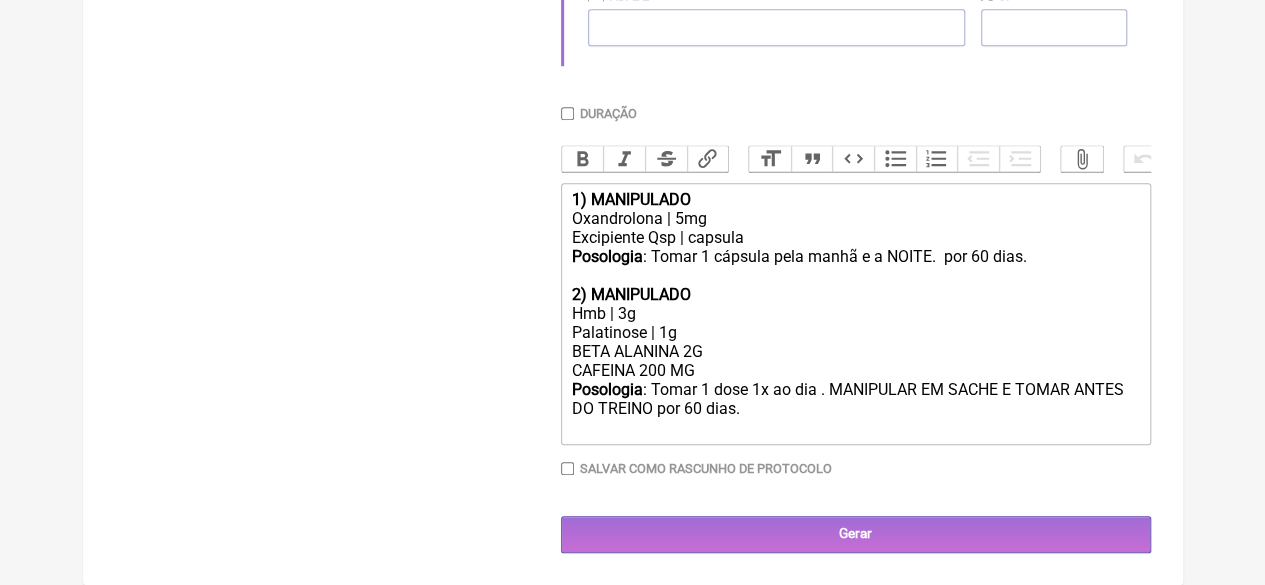 drag, startPoint x: 754, startPoint y: 402, endPoint x: 551, endPoint y: 237, distance: 261.59894 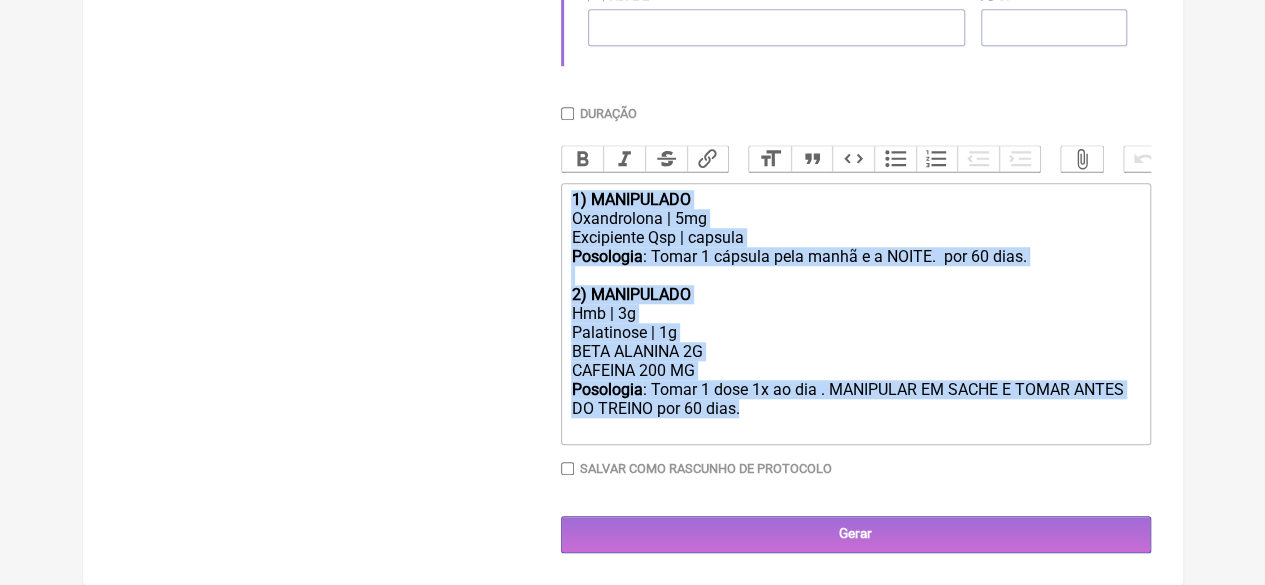drag, startPoint x: 774, startPoint y: 415, endPoint x: 533, endPoint y: 189, distance: 330.38916 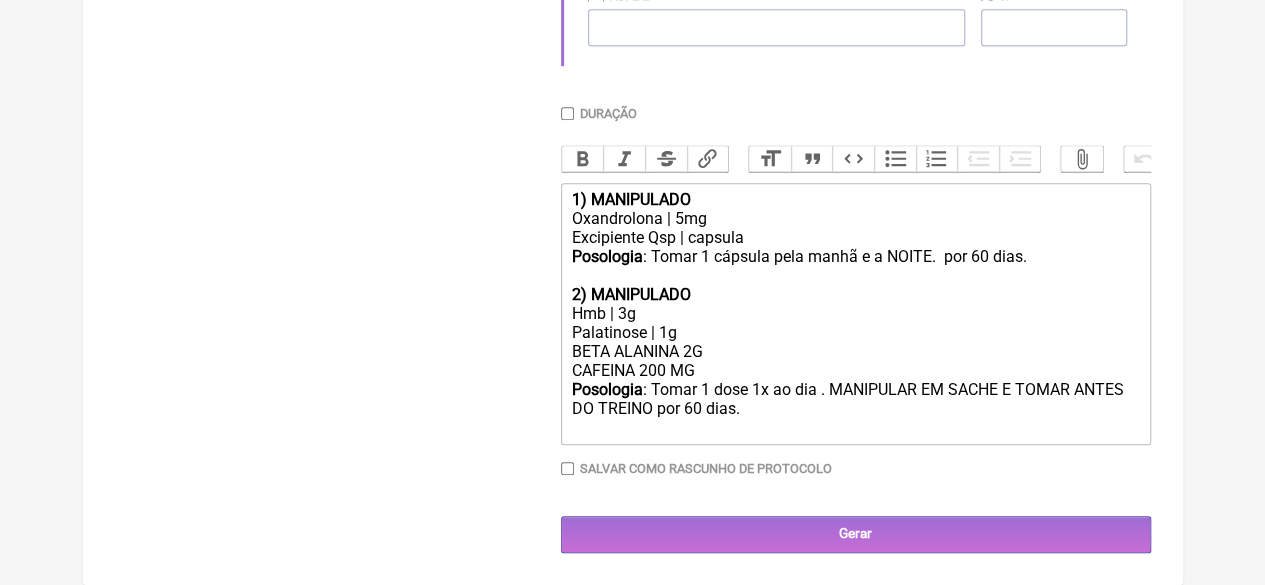 type on "<div><br><br></div>" 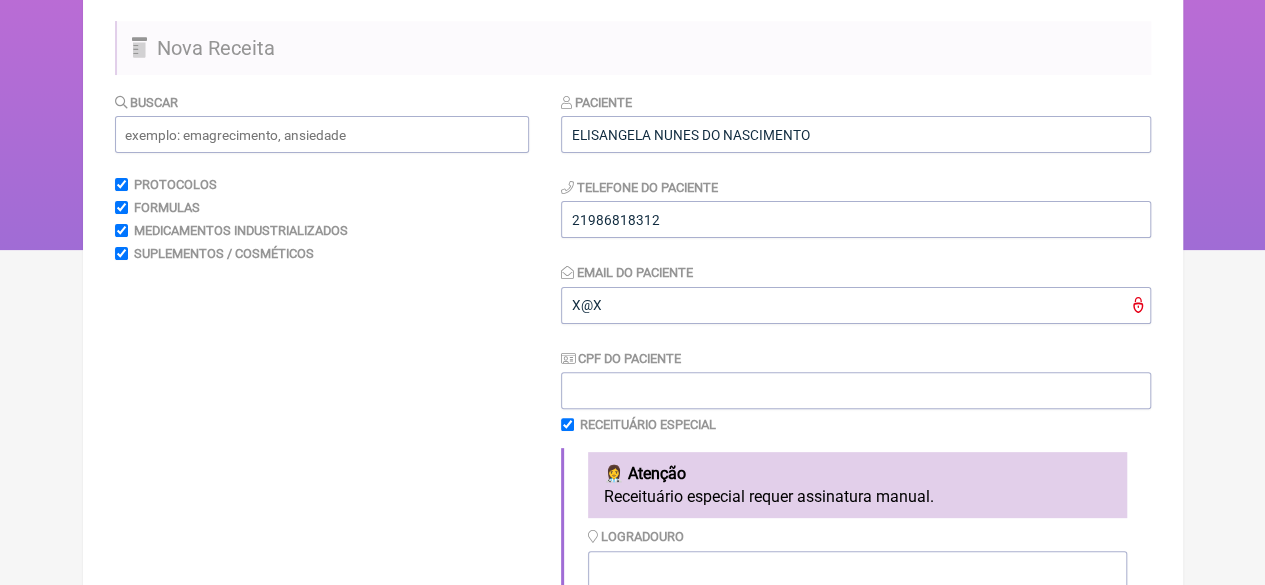 scroll, scrollTop: 0, scrollLeft: 0, axis: both 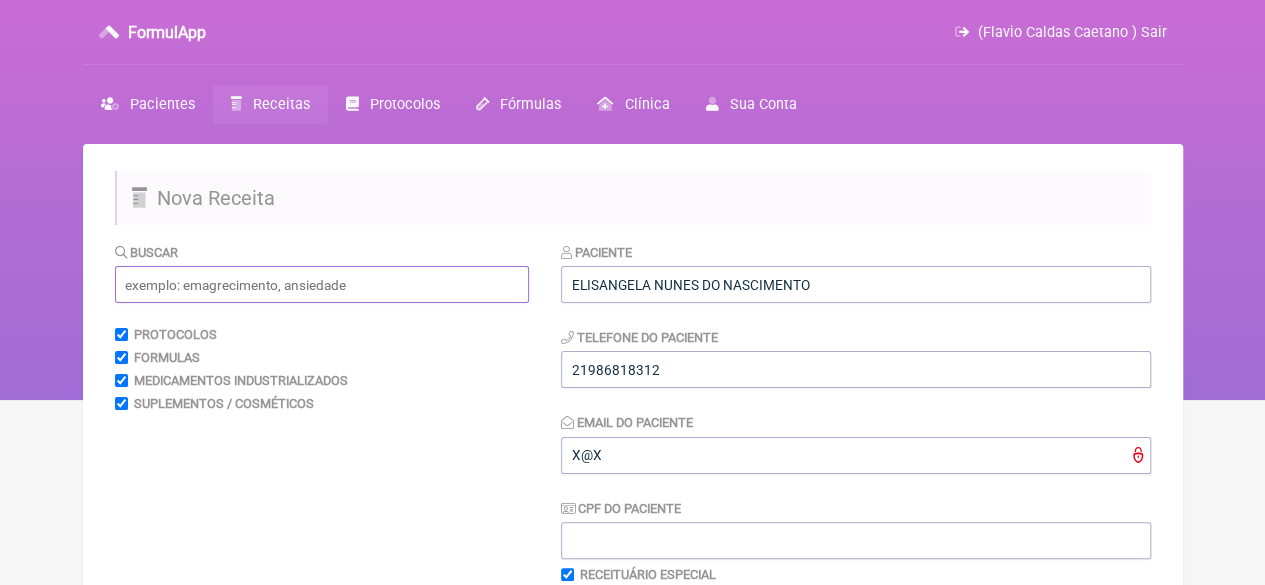 click at bounding box center [322, 284] 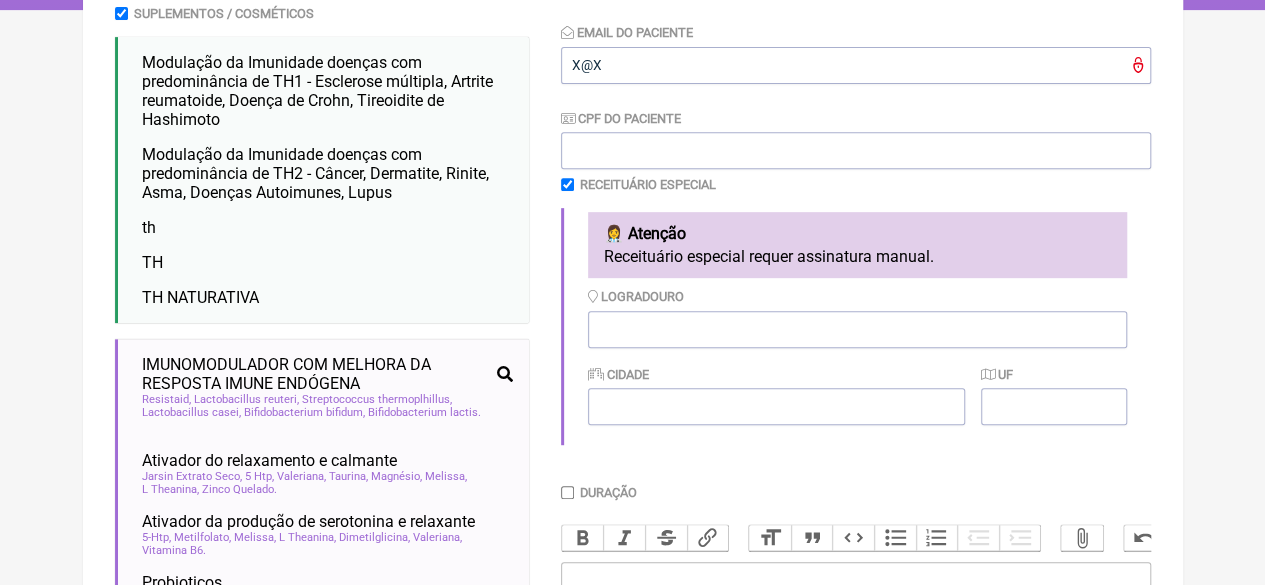 scroll, scrollTop: 400, scrollLeft: 0, axis: vertical 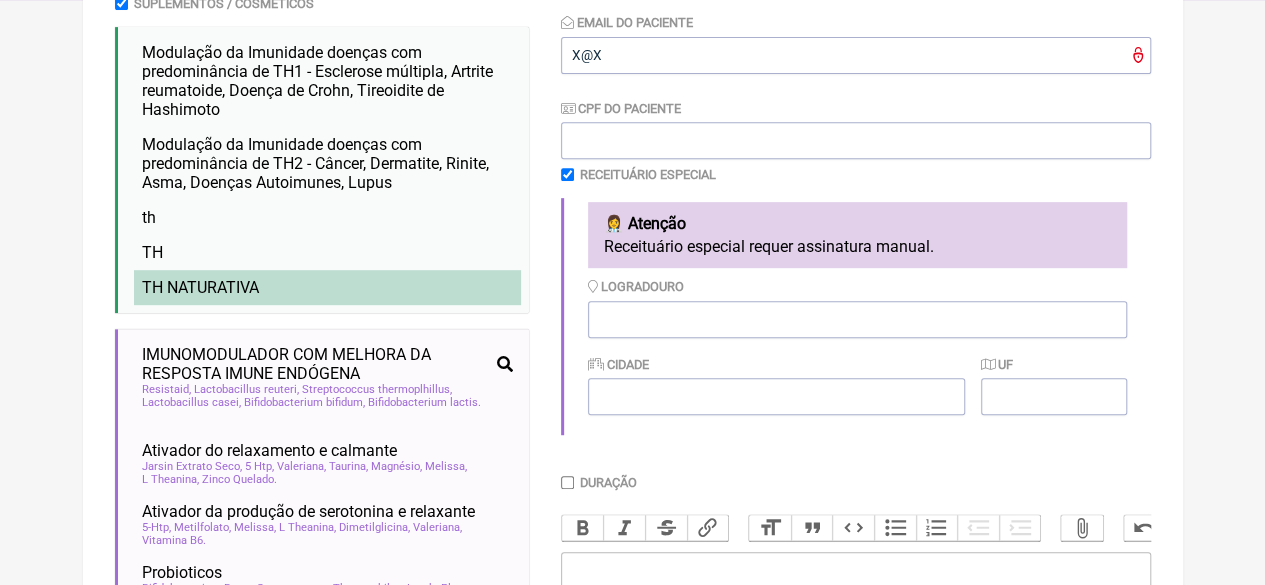 type on "TH" 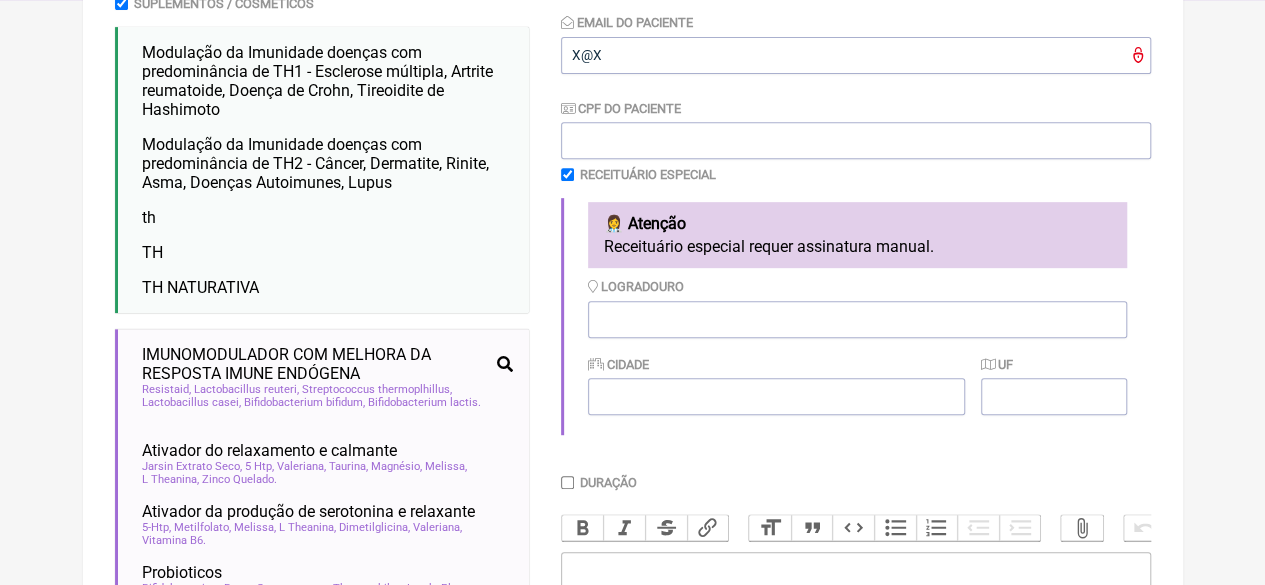 scroll, scrollTop: 800, scrollLeft: 0, axis: vertical 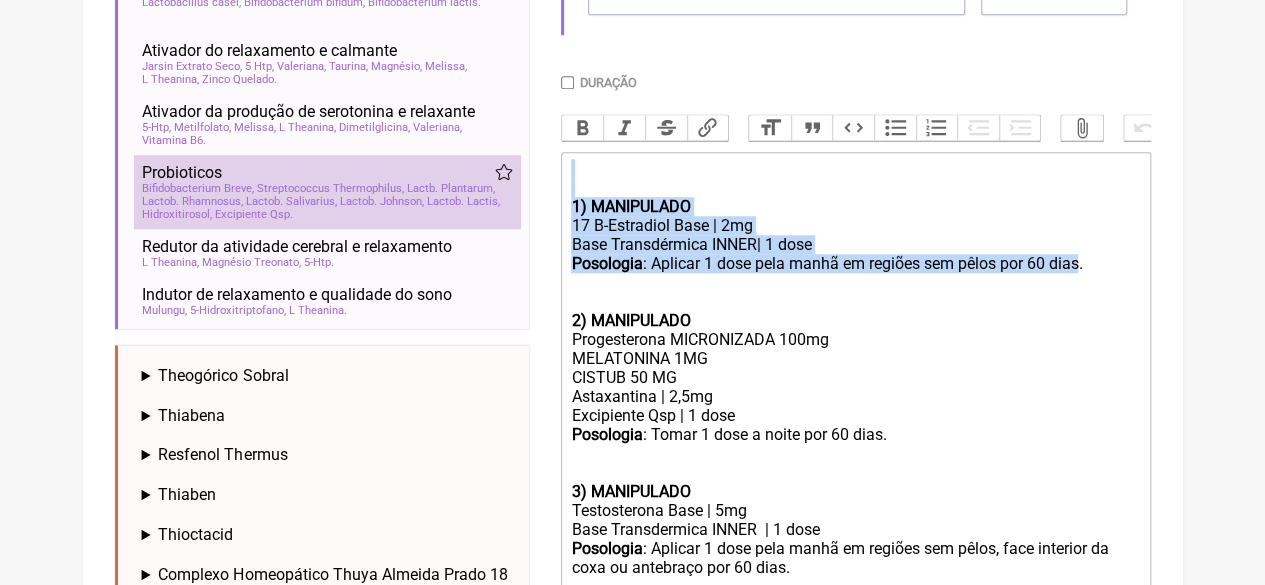 drag, startPoint x: 1084, startPoint y: 284, endPoint x: 396, endPoint y: 215, distance: 691.45135 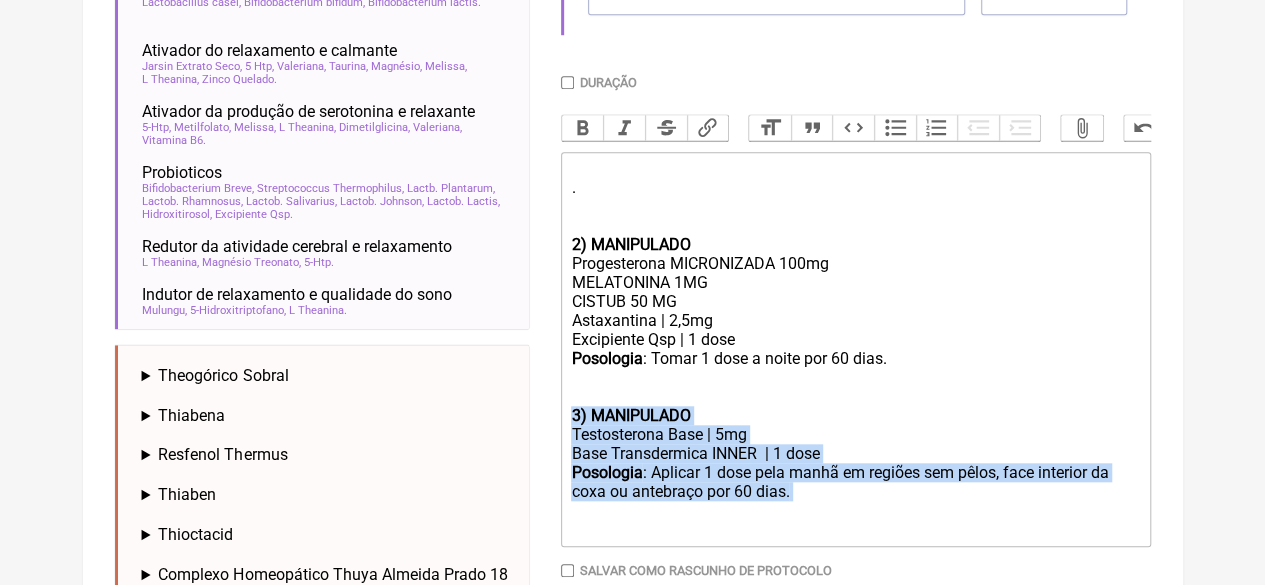 drag, startPoint x: 850, startPoint y: 522, endPoint x: 534, endPoint y: 436, distance: 327.4935 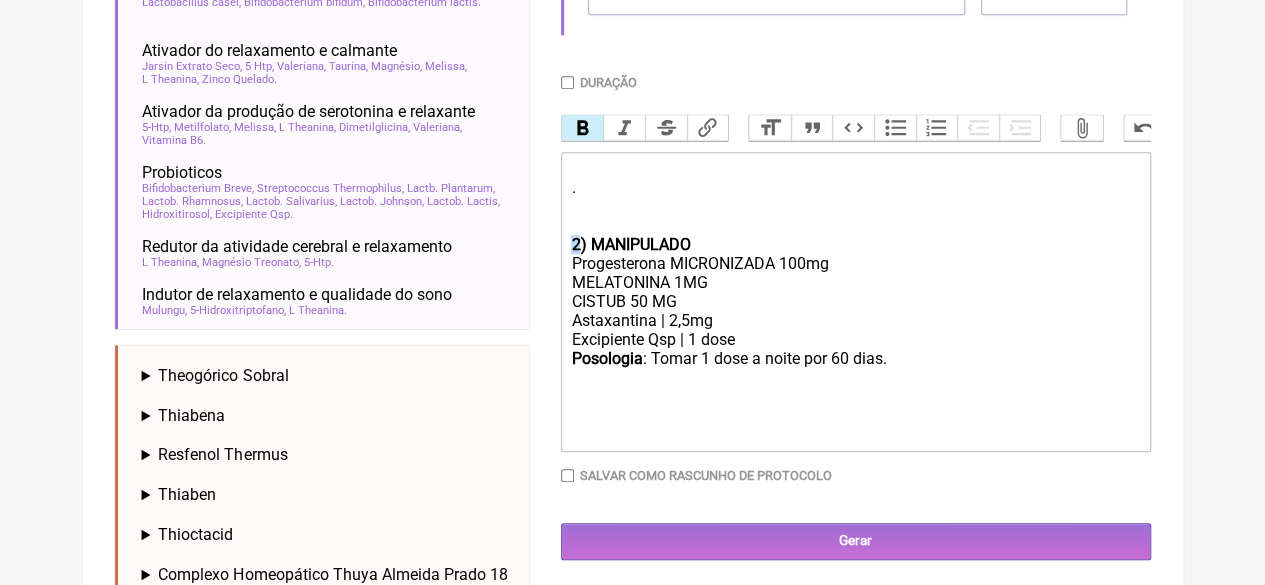 click on "2) MANIPULADO" 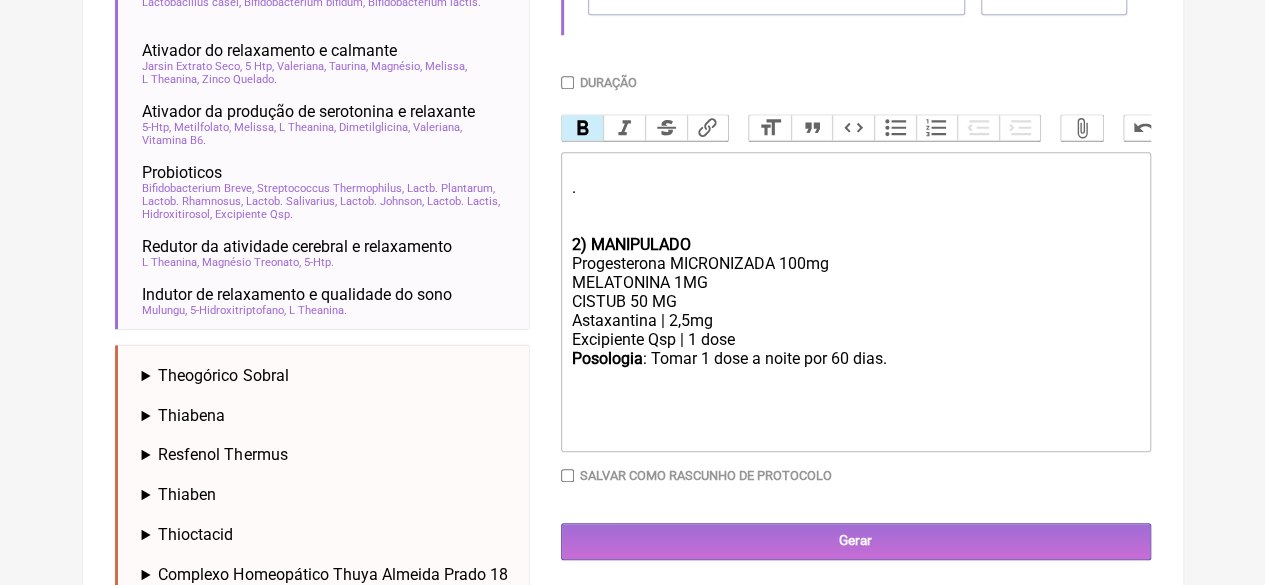 type on "<div><br>.<br><br><br></div><div><strong>1) MANIPULADO</strong></div><div>Progesterona MICRONIZADA 100mg<br>MELATONINA 1MG<br>CISTUB 50 MG&nbsp;<br>Astaxantina | 2,5mg</div><div>Excipiente Qsp | 1 dose</div><div><strong>Posologia</strong>: Tomar 1 dose a noite por 60 dias.<br><br><br></div><div><br><br></div>" 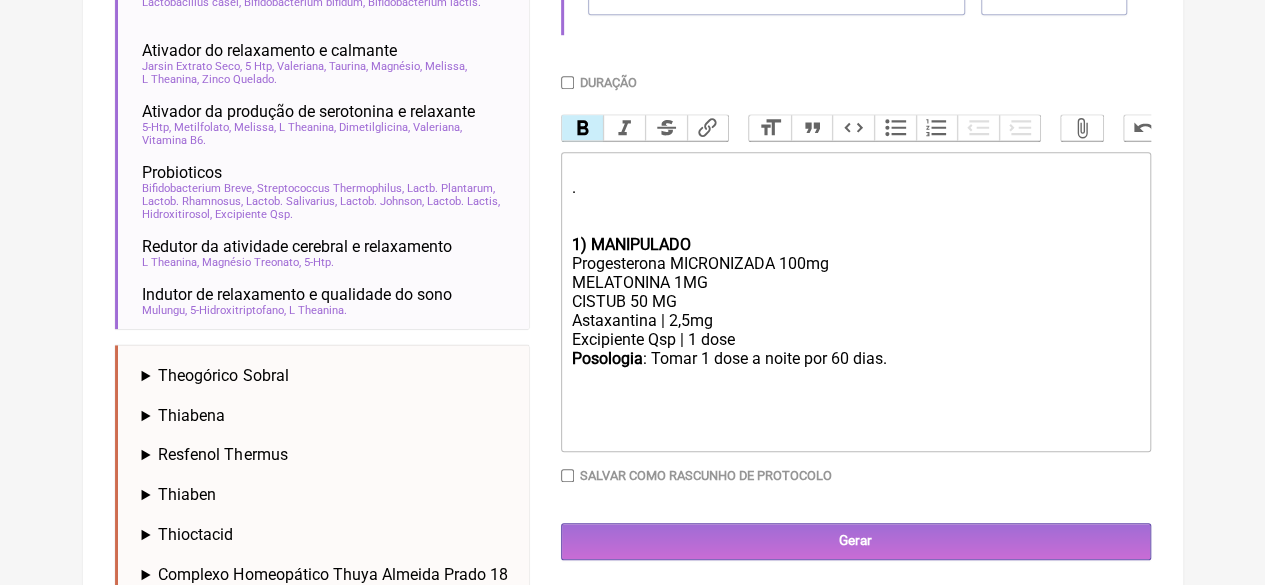 click on "Duração" at bounding box center (567, 82) 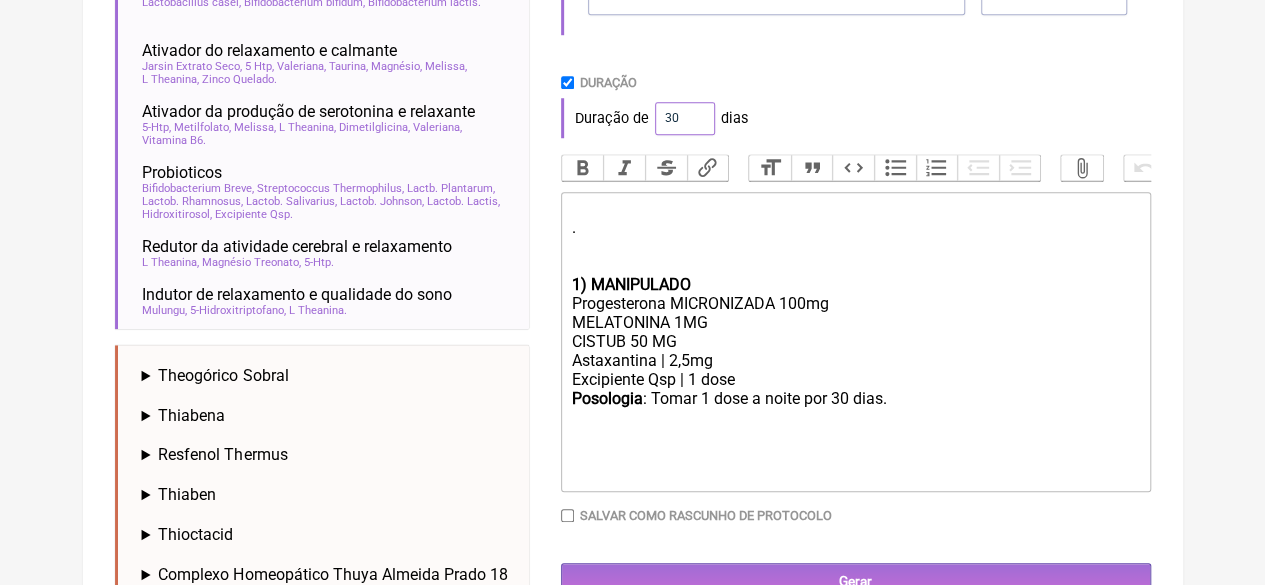 drag, startPoint x: 676, startPoint y: 123, endPoint x: 608, endPoint y: 137, distance: 69.426216 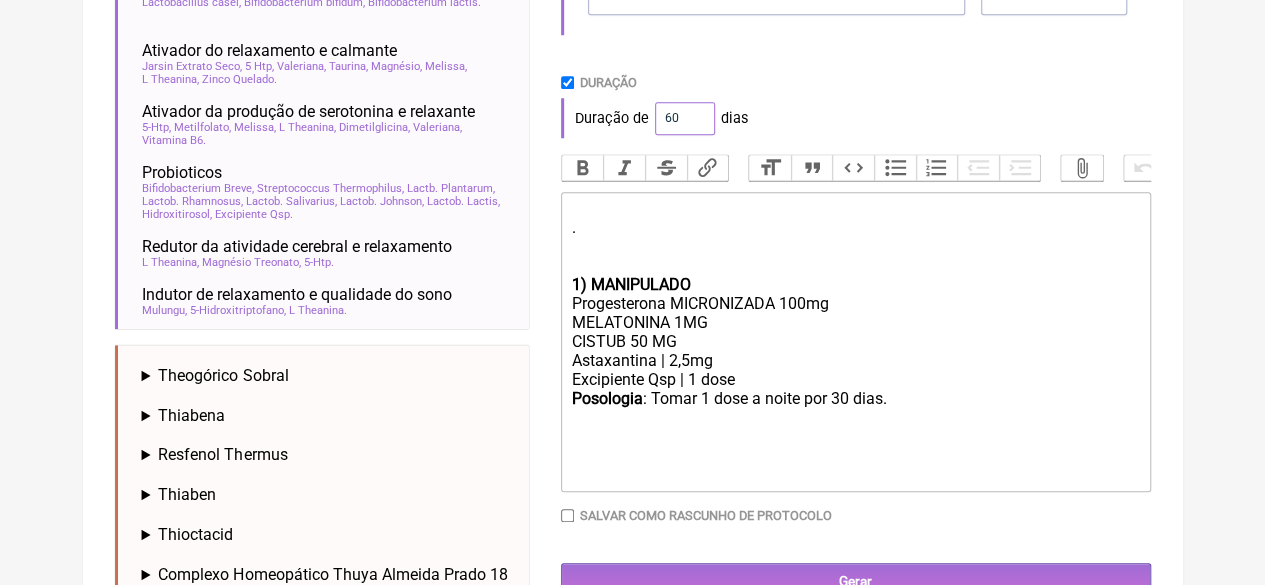 type on "60" 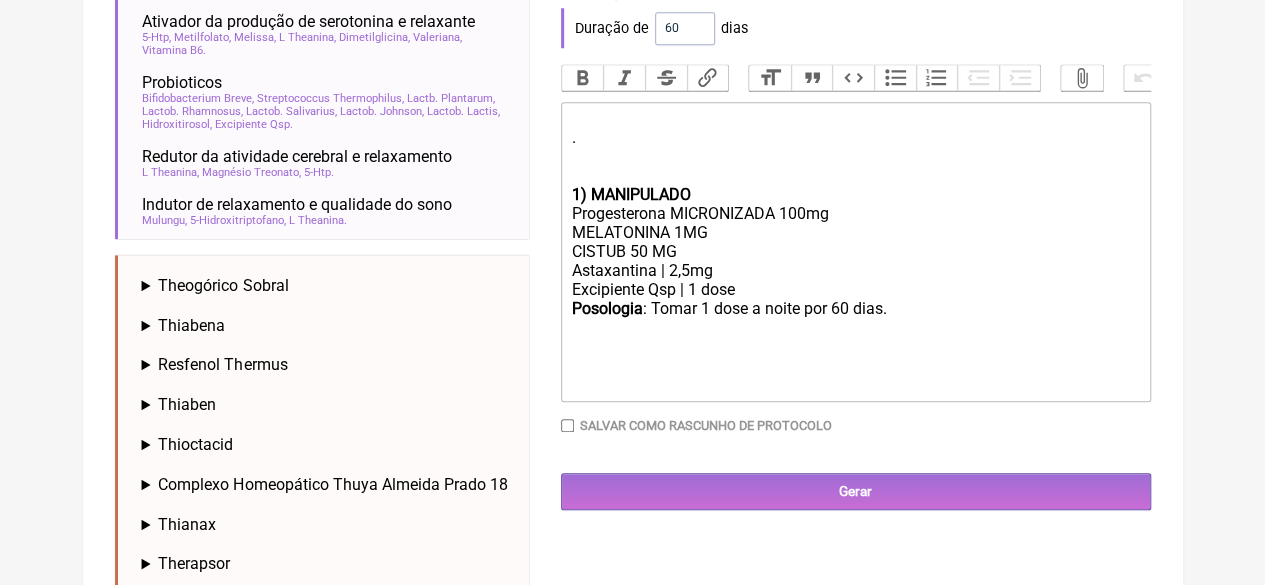 scroll, scrollTop: 950, scrollLeft: 0, axis: vertical 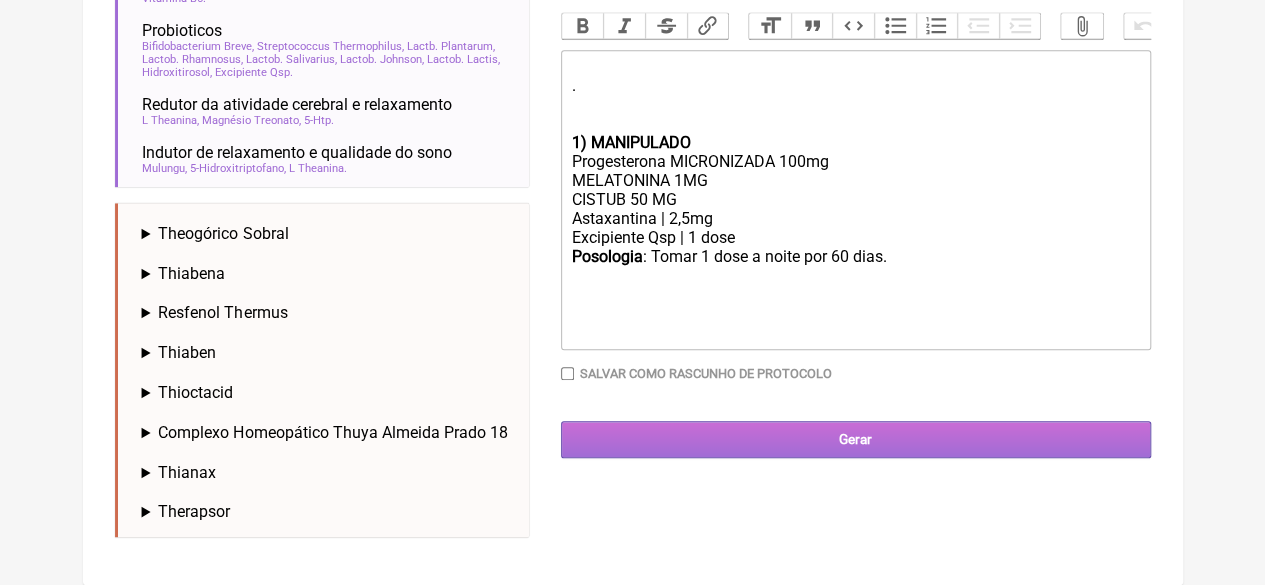 click on "Gerar" at bounding box center [856, 439] 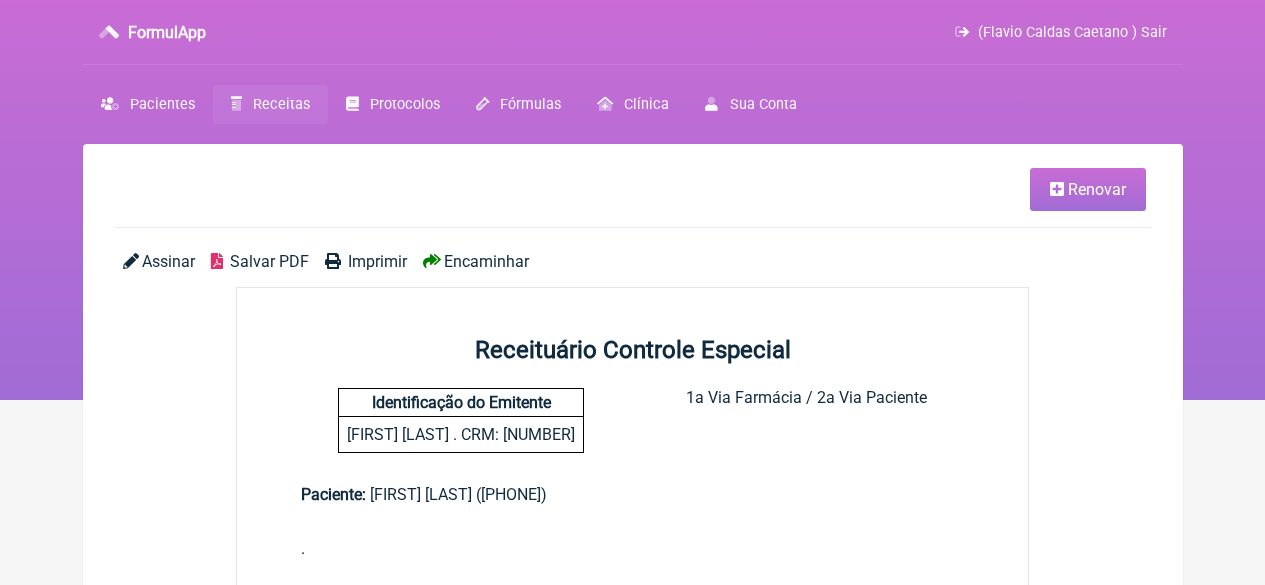 scroll, scrollTop: 0, scrollLeft: 0, axis: both 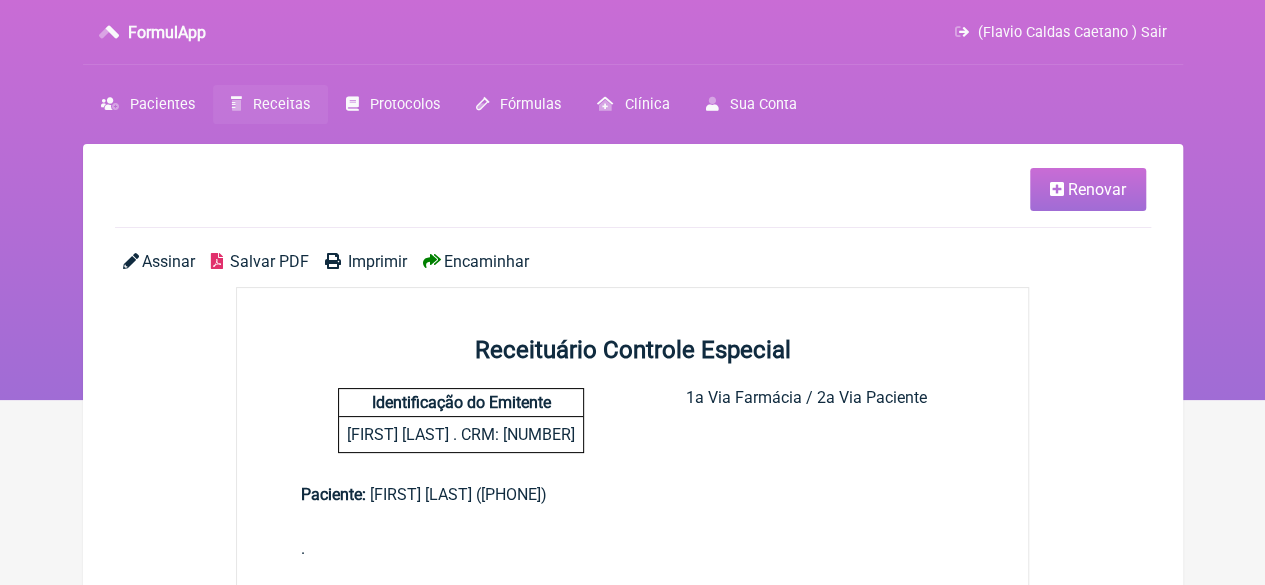 click on "Imprimir" at bounding box center (377, 261) 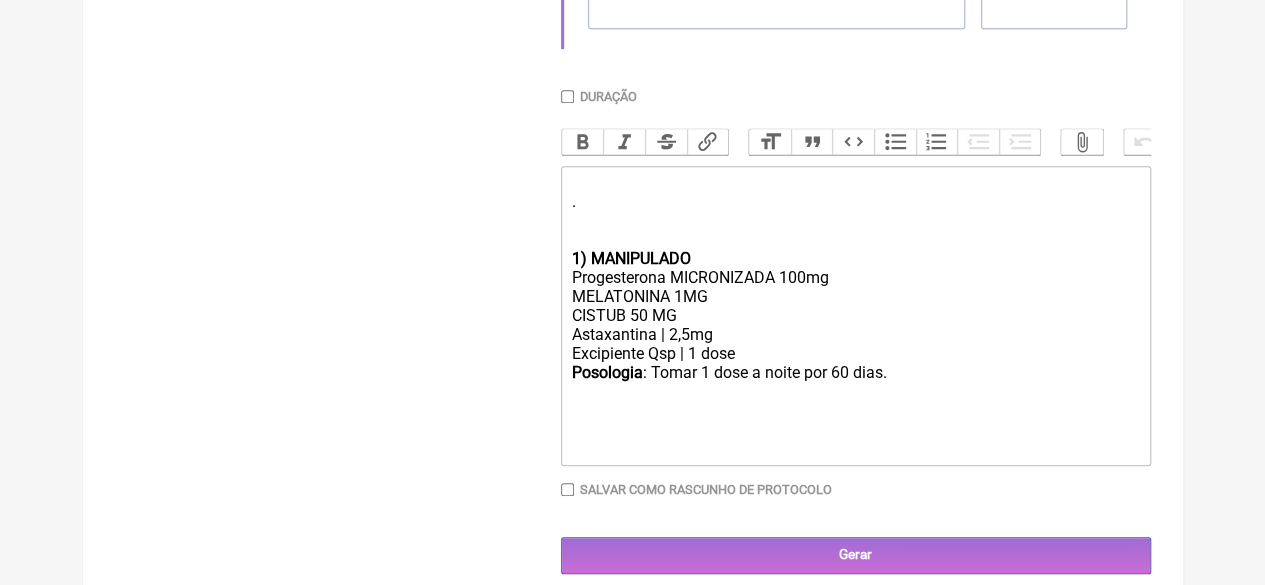 scroll, scrollTop: 800, scrollLeft: 0, axis: vertical 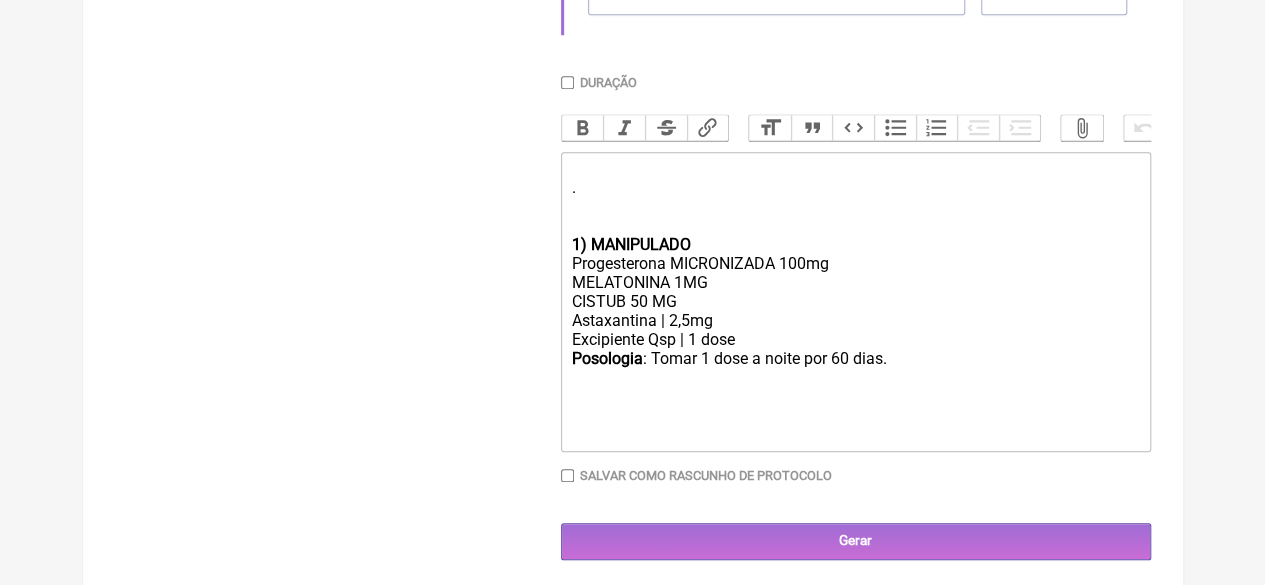 drag, startPoint x: 691, startPoint y: 329, endPoint x: 528, endPoint y: 323, distance: 163.1104 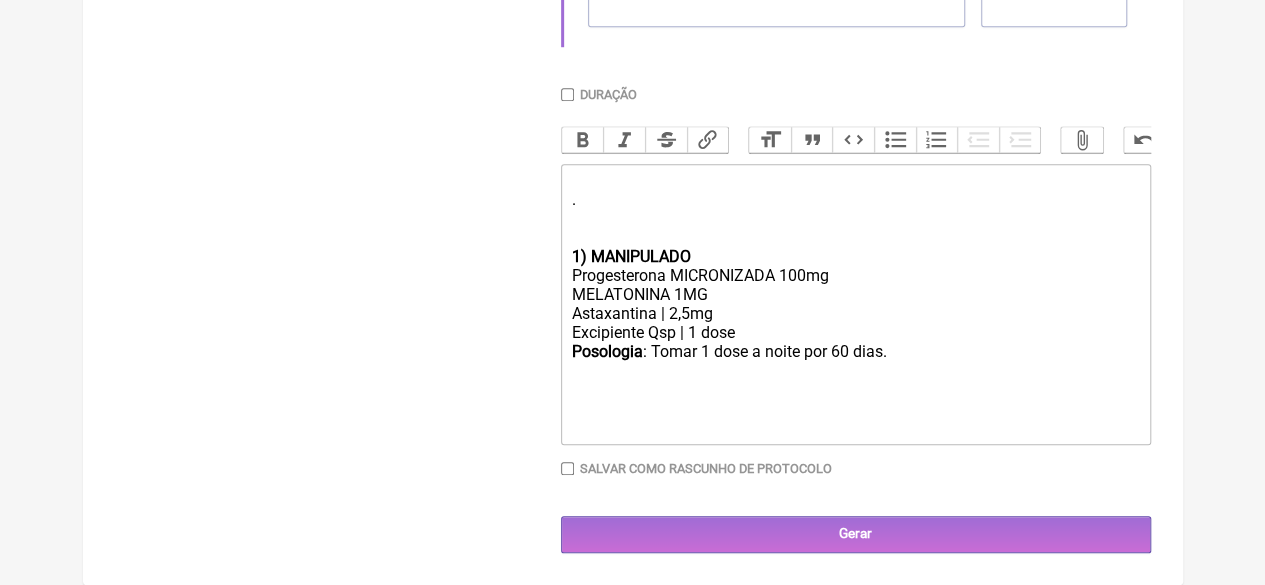 type on "<div><br>.<br><br><br></div><div><strong>1) MANIPULADO</strong></div><div>Progesterona MICRONIZADA 100mg<br>MELATONINA 1MG<br>Astaxantina | 2,5mg</div><div>Excipiente Qsp | 1 dose</div><div><strong>Posologia</strong>: Tomar 1 dose a noite por 60 dias.<br><br><br></div><div><br><br></div>" 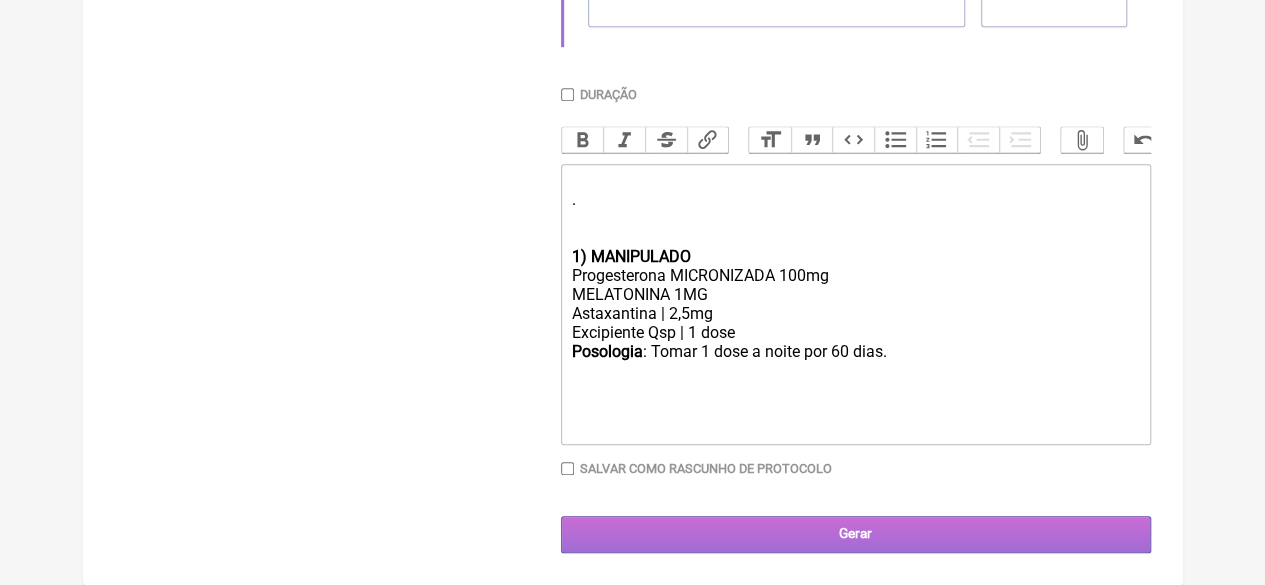 click on "Gerar" at bounding box center (856, 534) 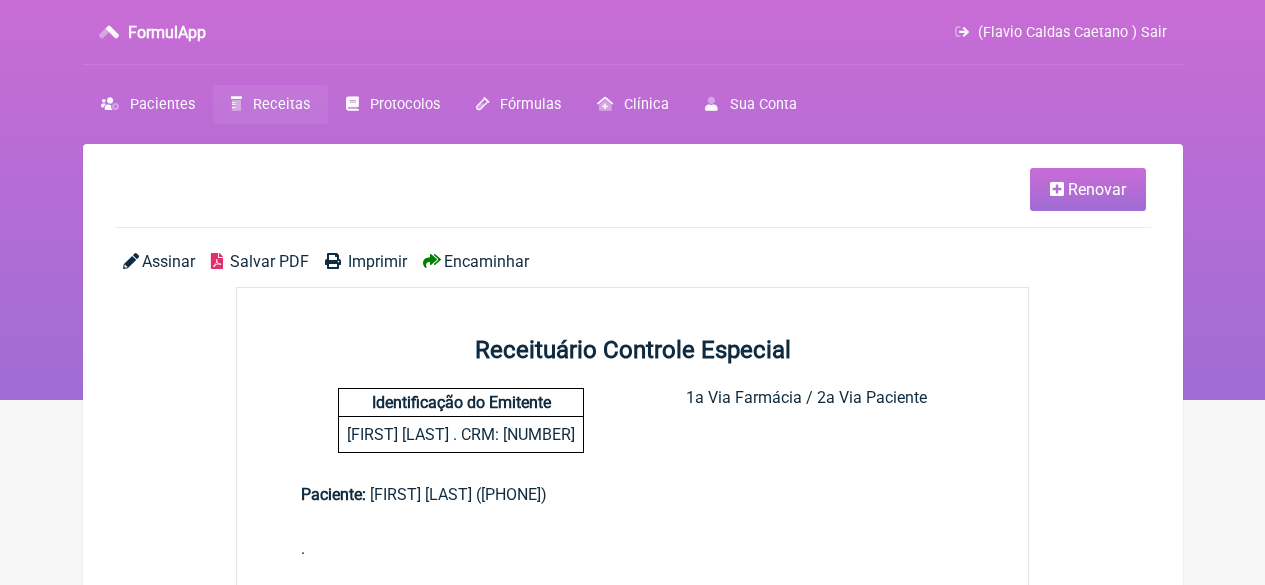 scroll, scrollTop: 0, scrollLeft: 0, axis: both 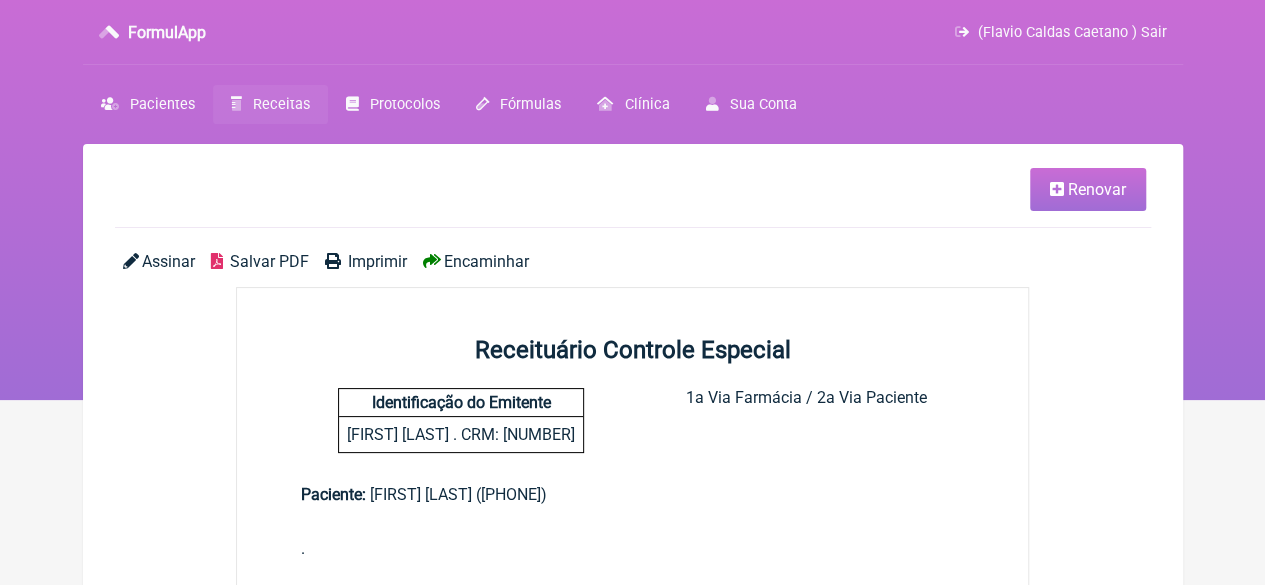 click on "Imprimir" at bounding box center (377, 261) 